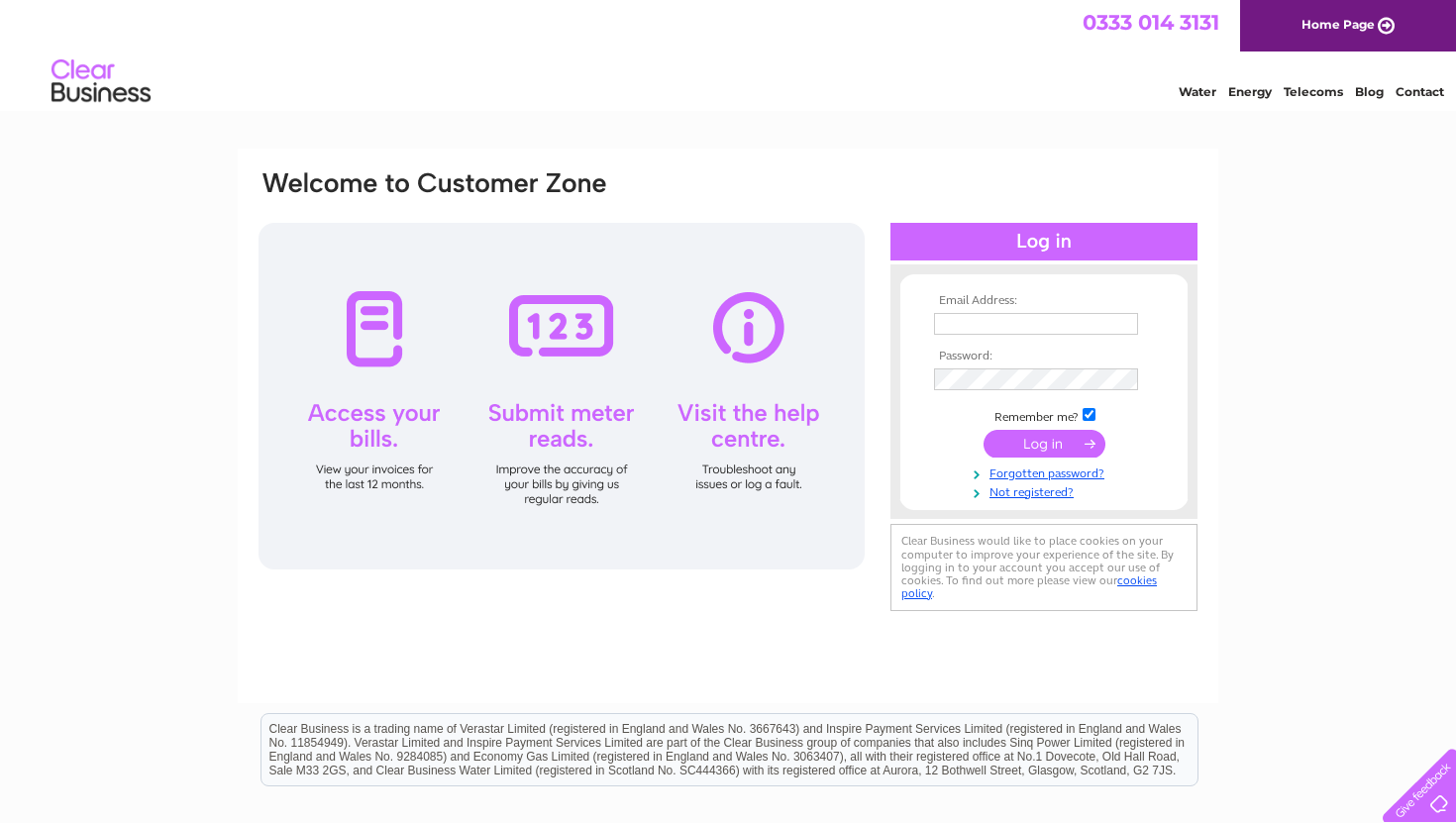 scroll, scrollTop: 0, scrollLeft: 0, axis: both 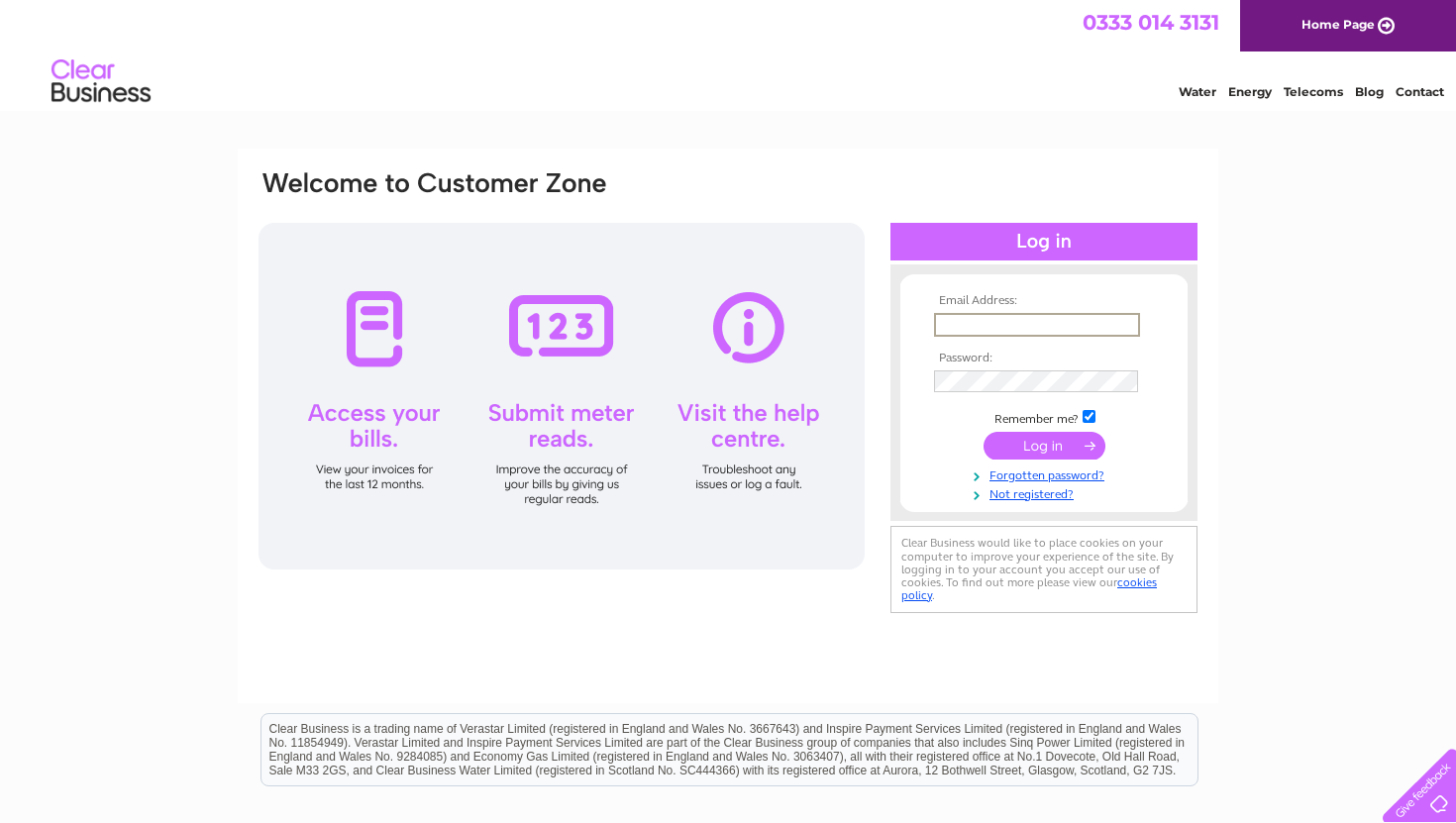 type on "[EMAIL]" 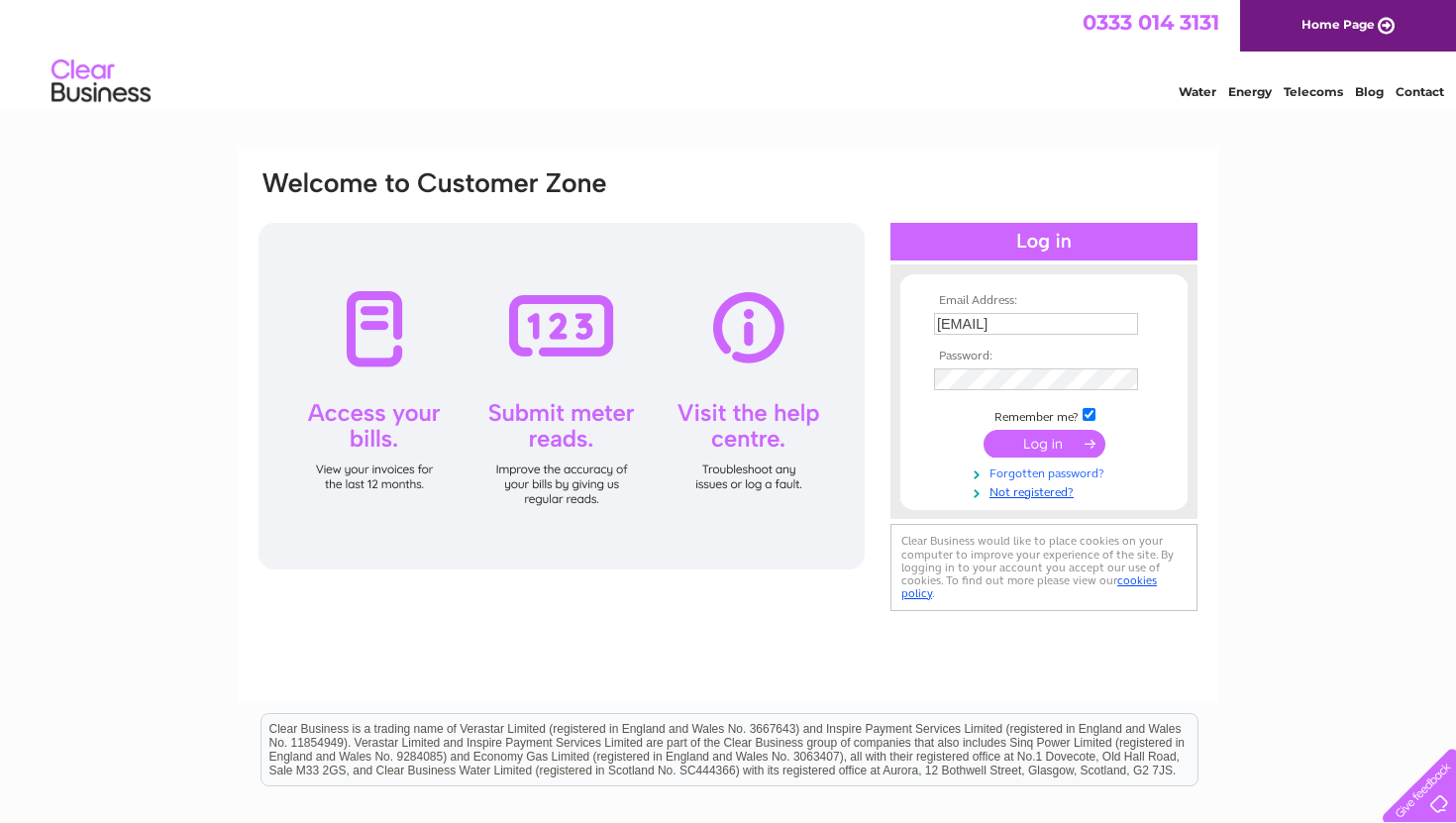 click on "Forgotten password?" at bounding box center (1046, 471) 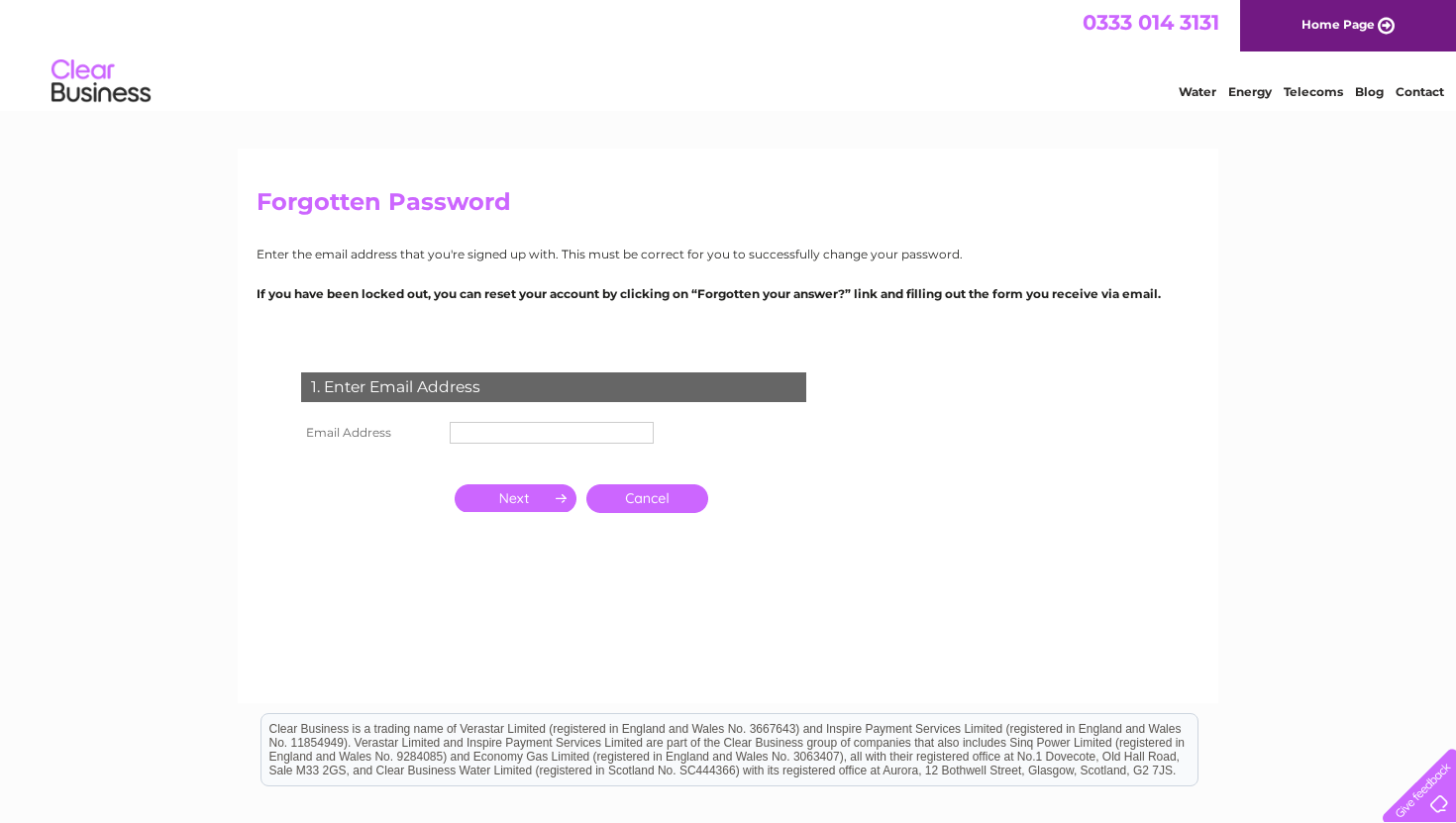 scroll, scrollTop: 0, scrollLeft: 0, axis: both 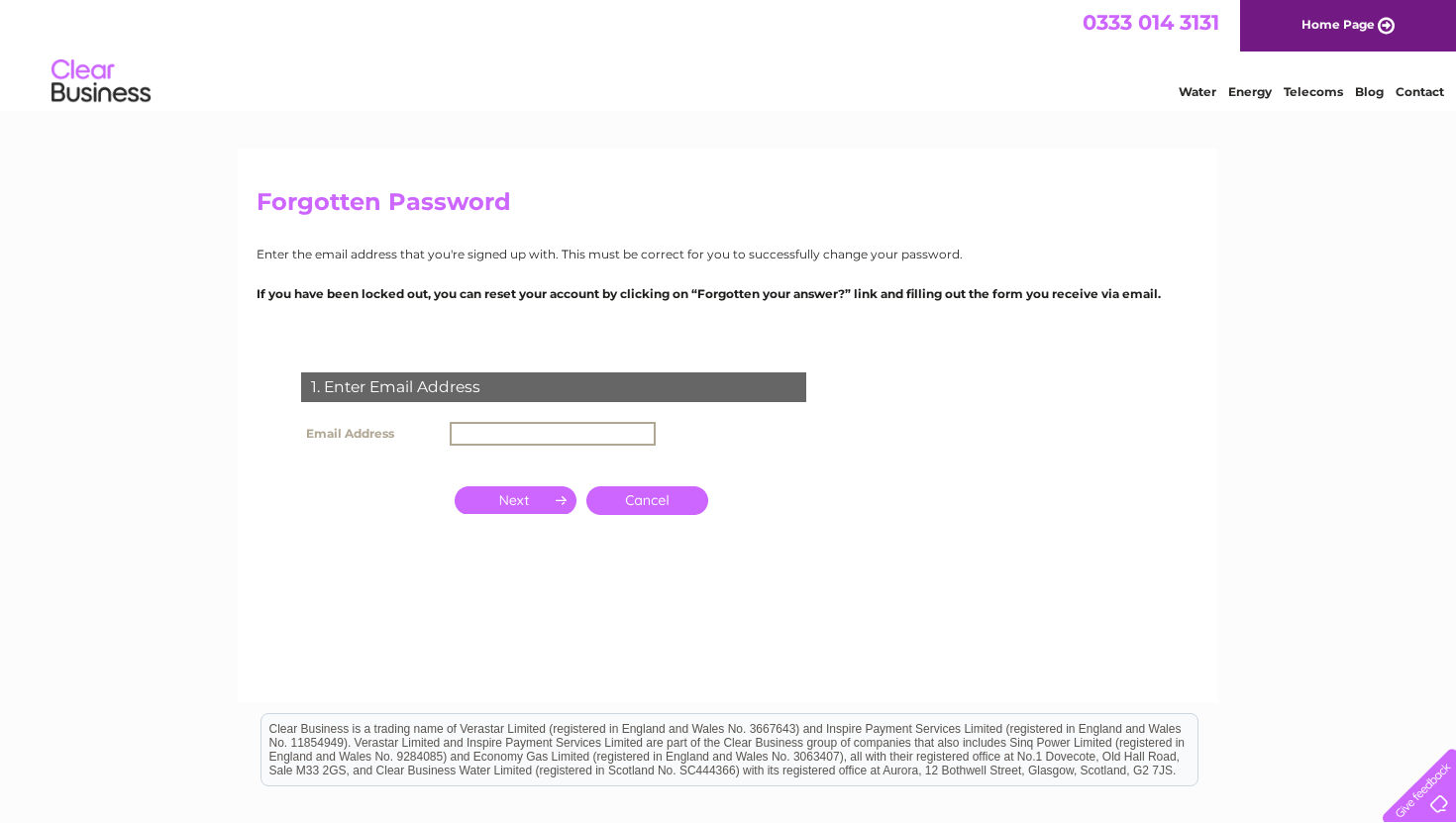 type on "baysidearran@gmail.com" 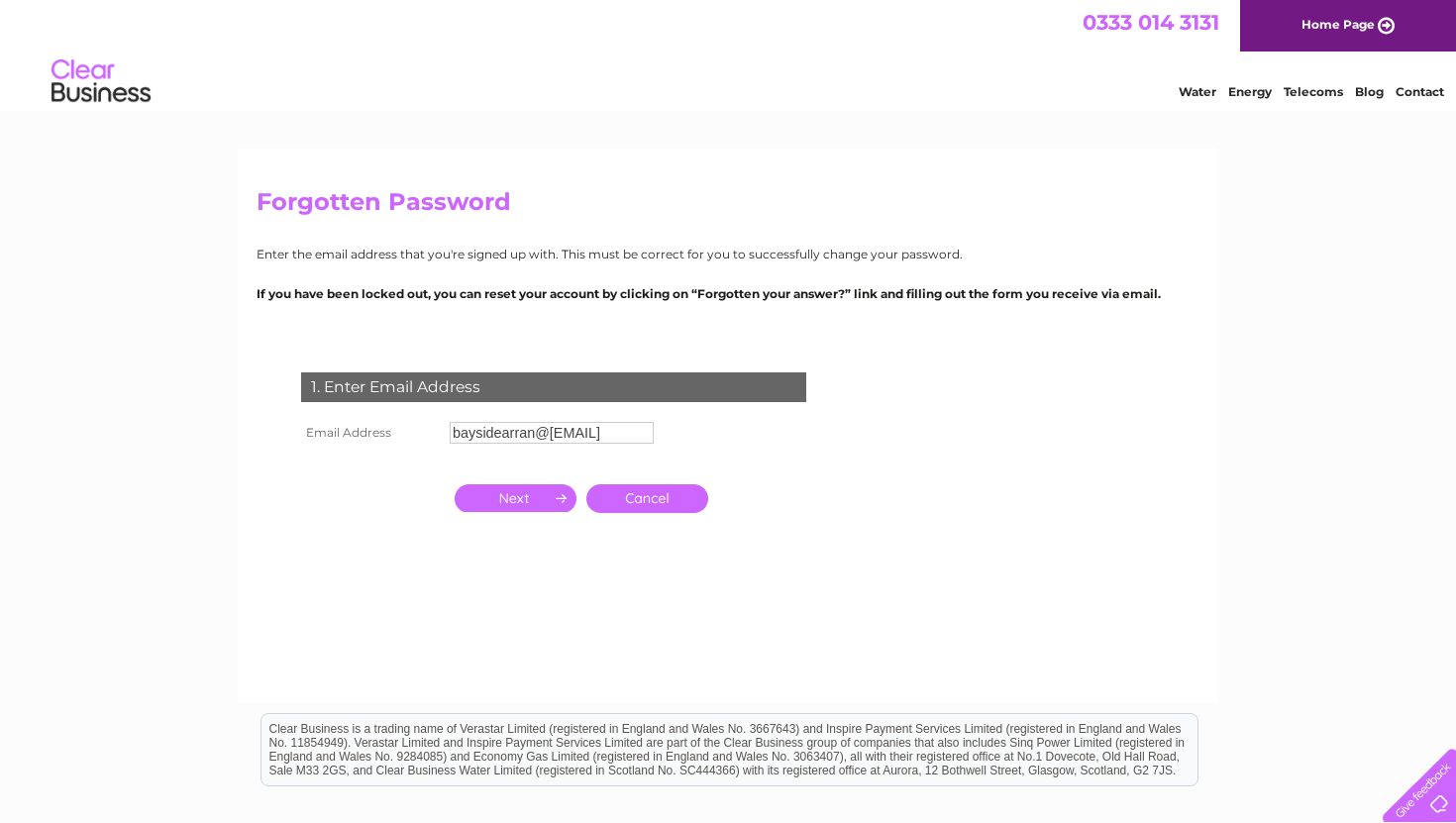 click at bounding box center (515, 498) 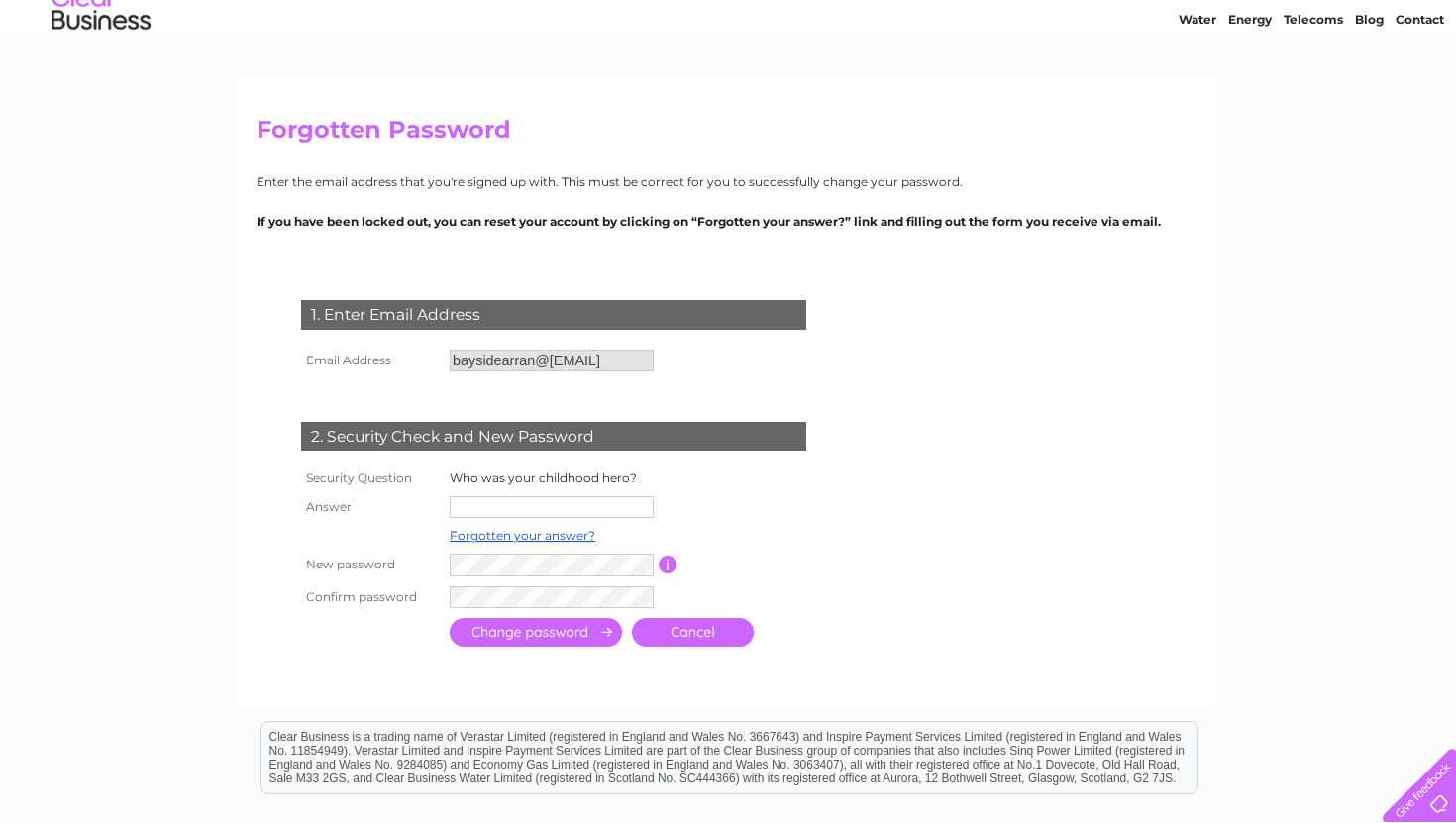 scroll, scrollTop: 96, scrollLeft: 0, axis: vertical 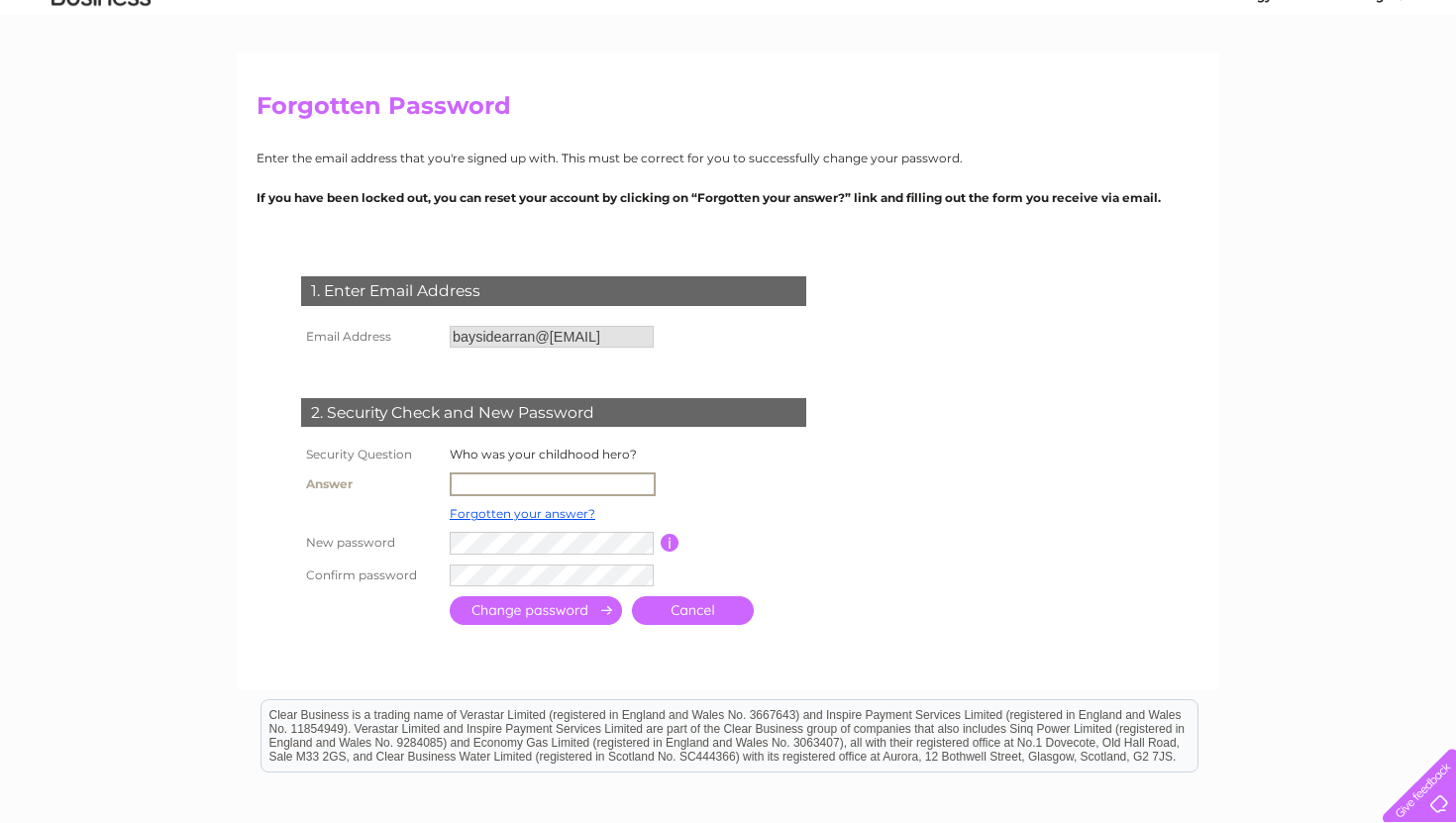 click at bounding box center [553, 484] 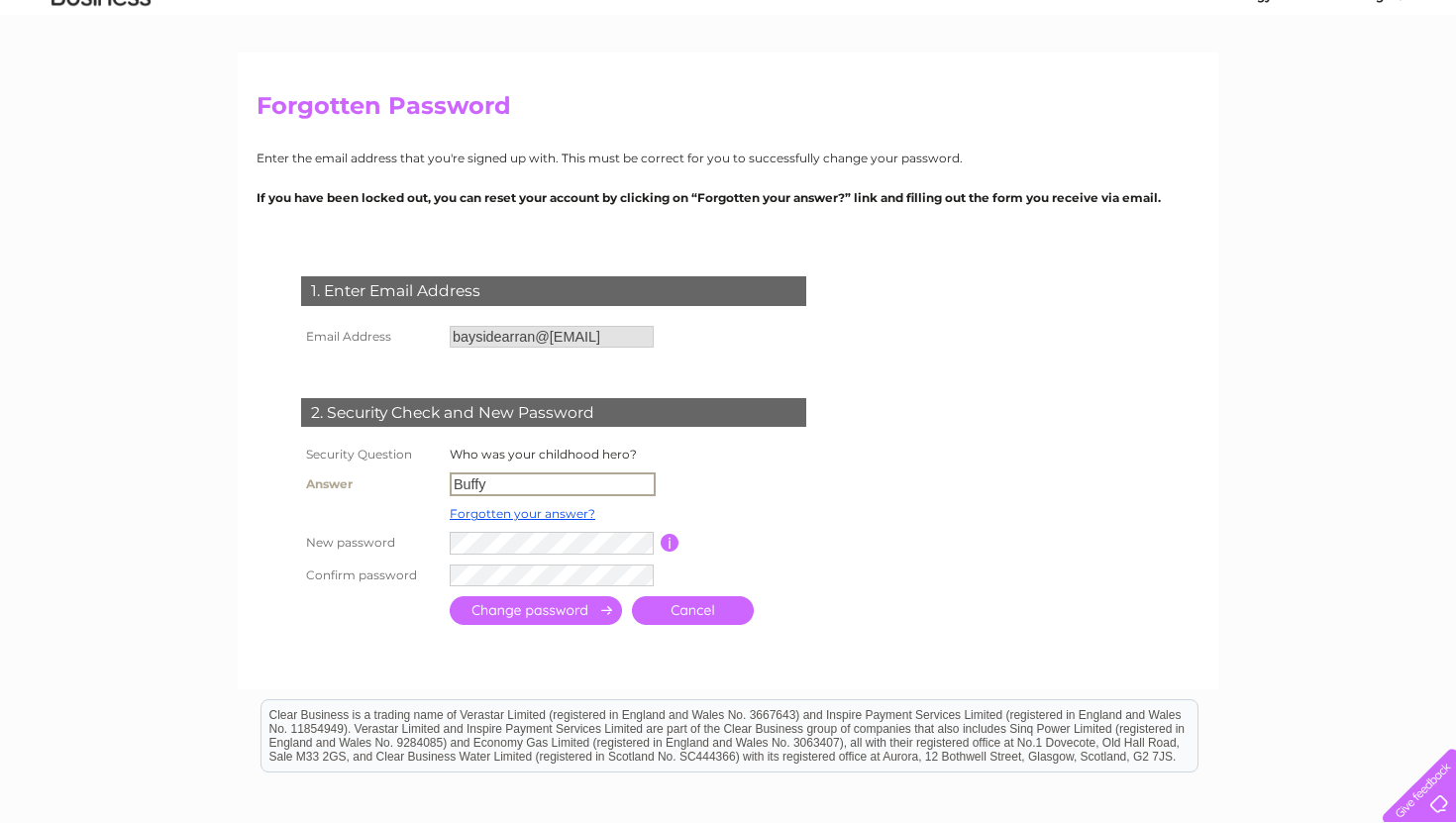 type on "Buffy" 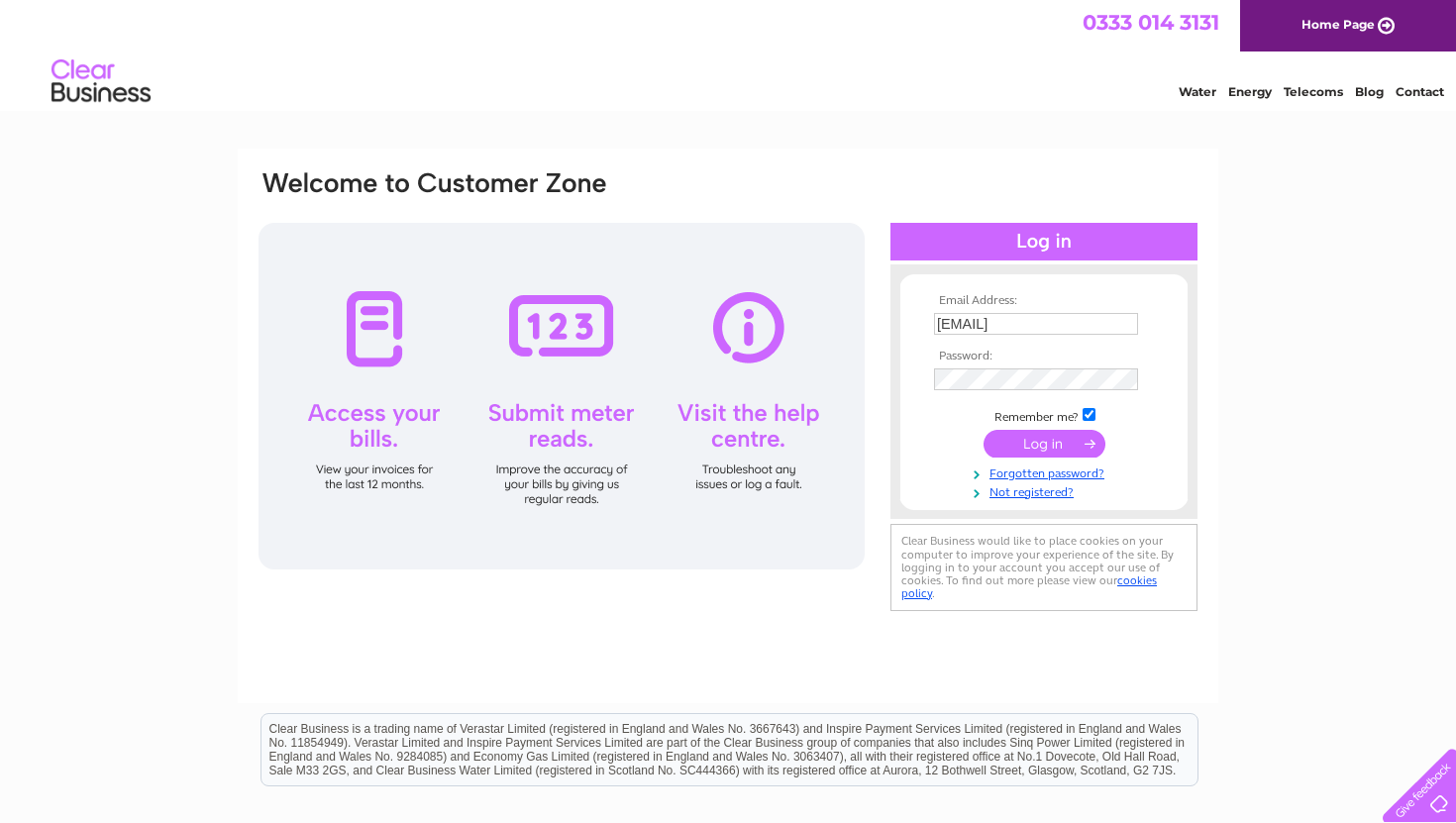 scroll, scrollTop: 0, scrollLeft: 0, axis: both 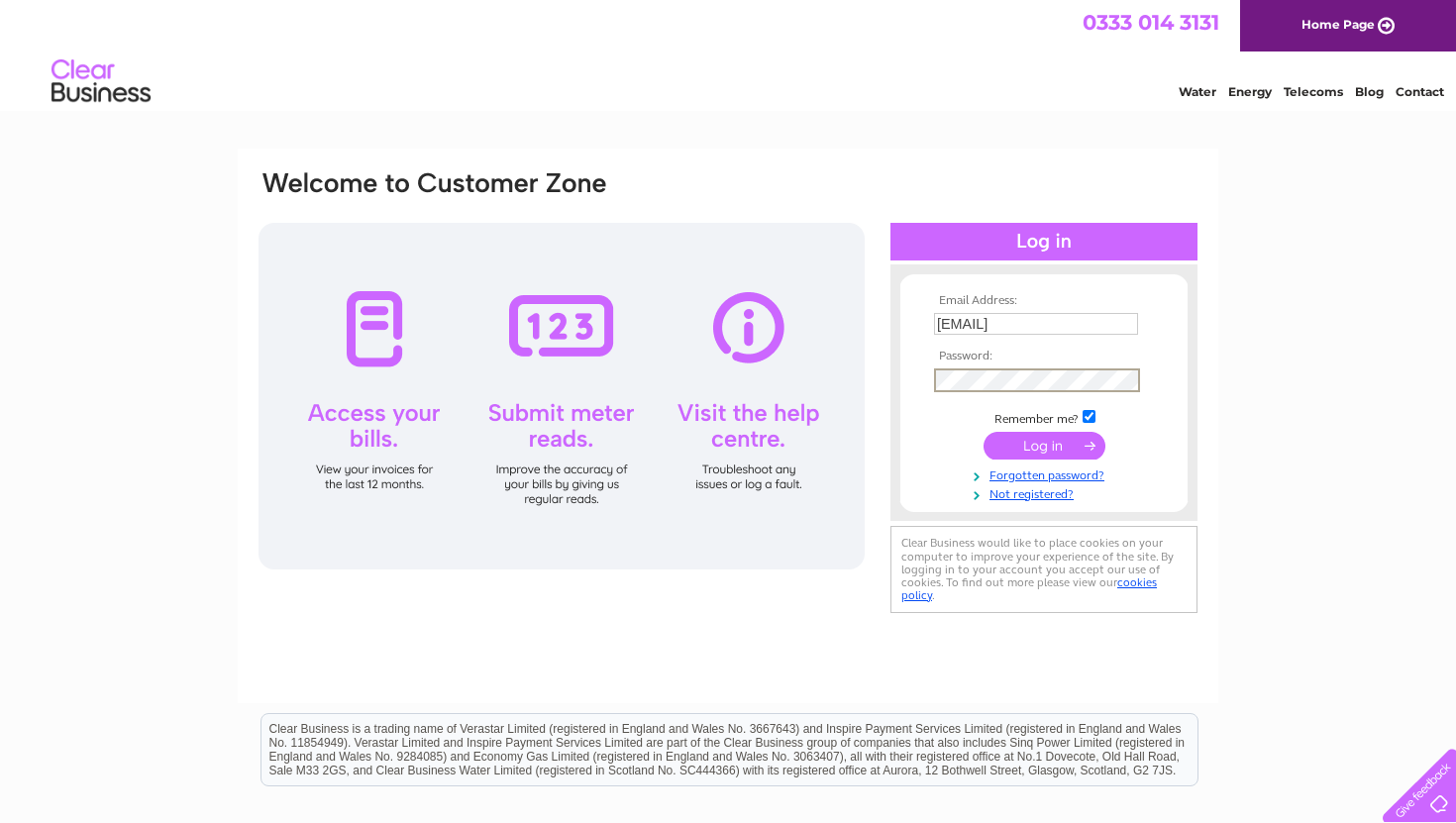 click at bounding box center (1044, 446) 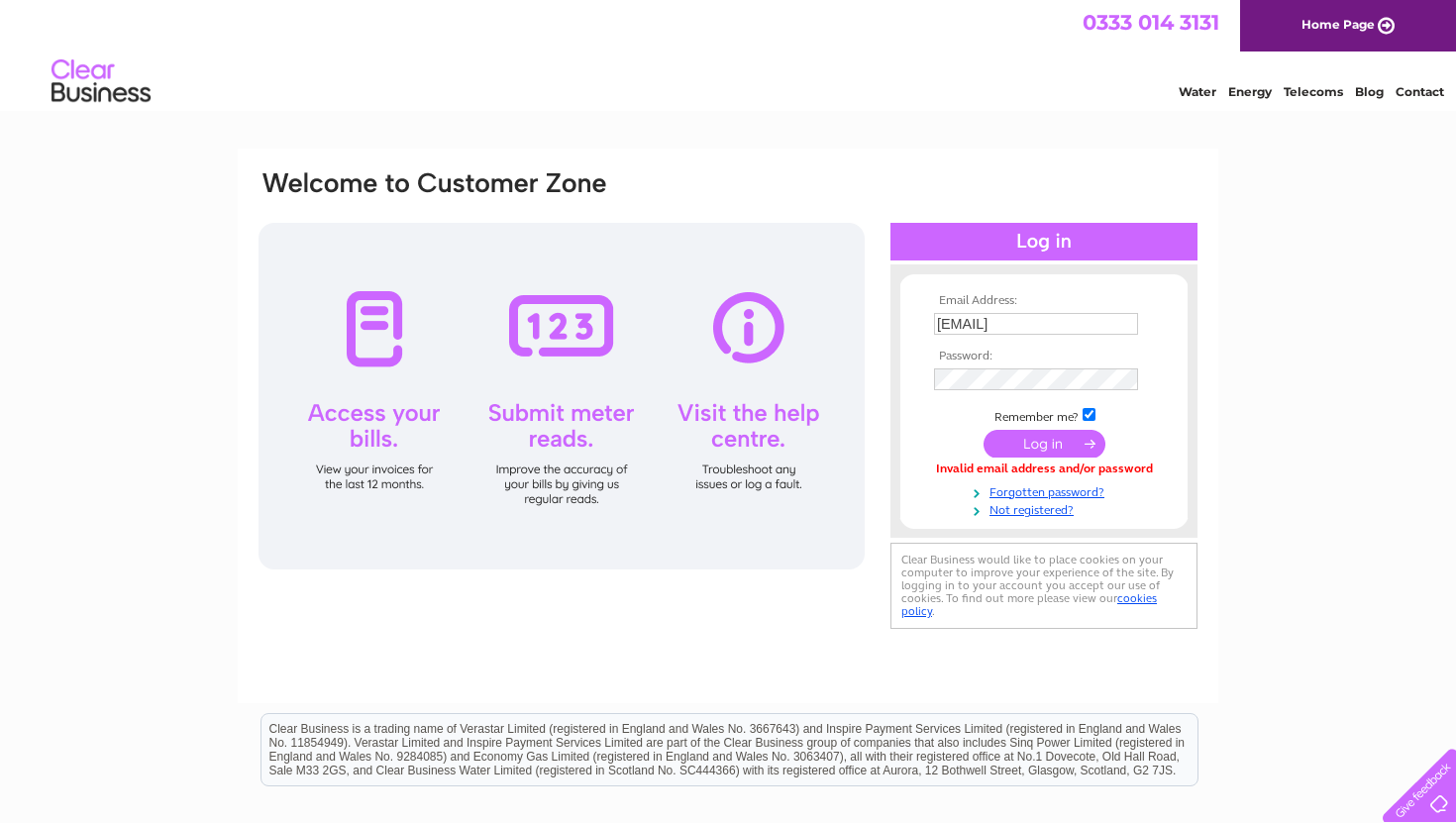 scroll, scrollTop: 0, scrollLeft: 0, axis: both 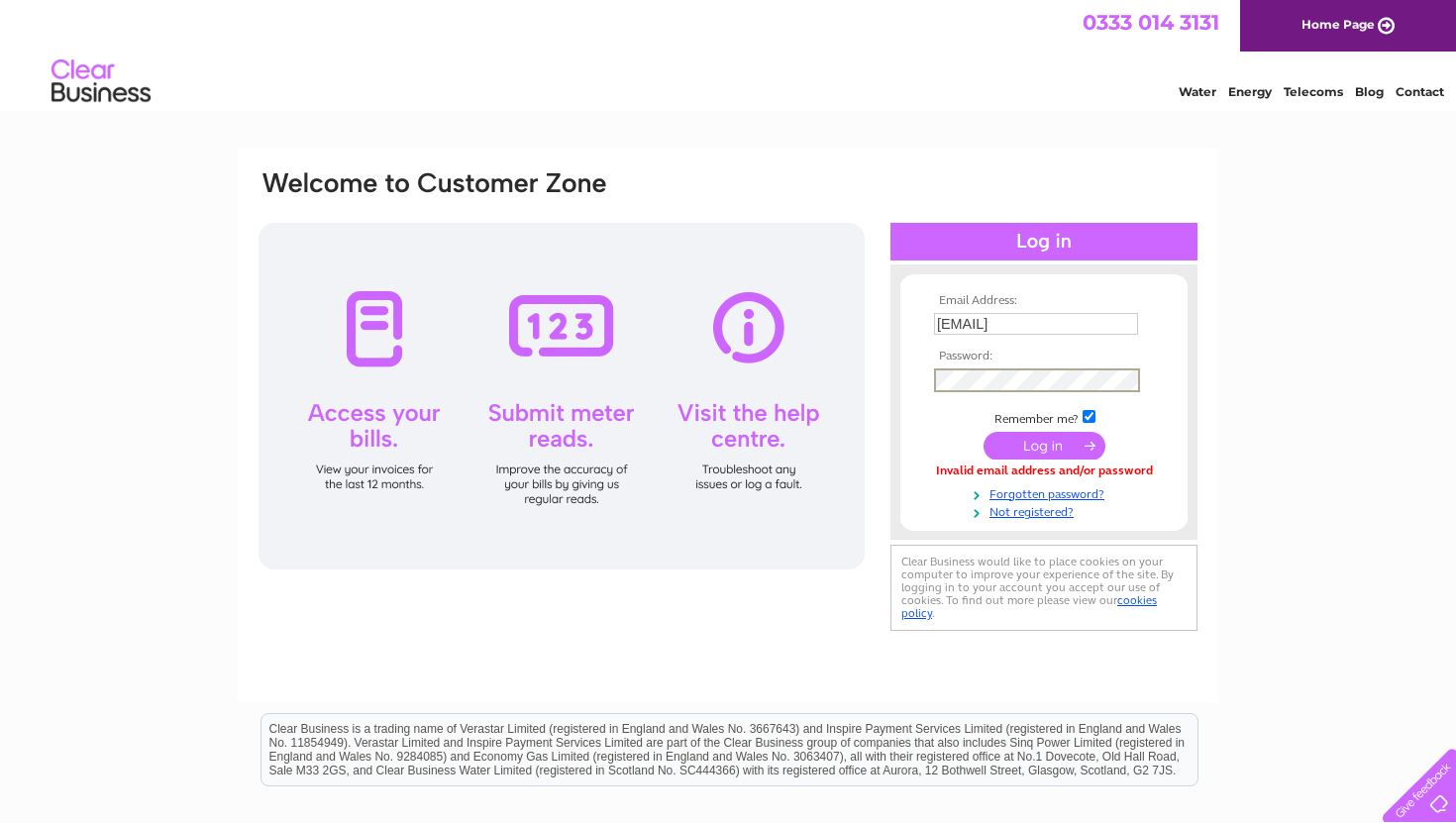 click at bounding box center [1044, 446] 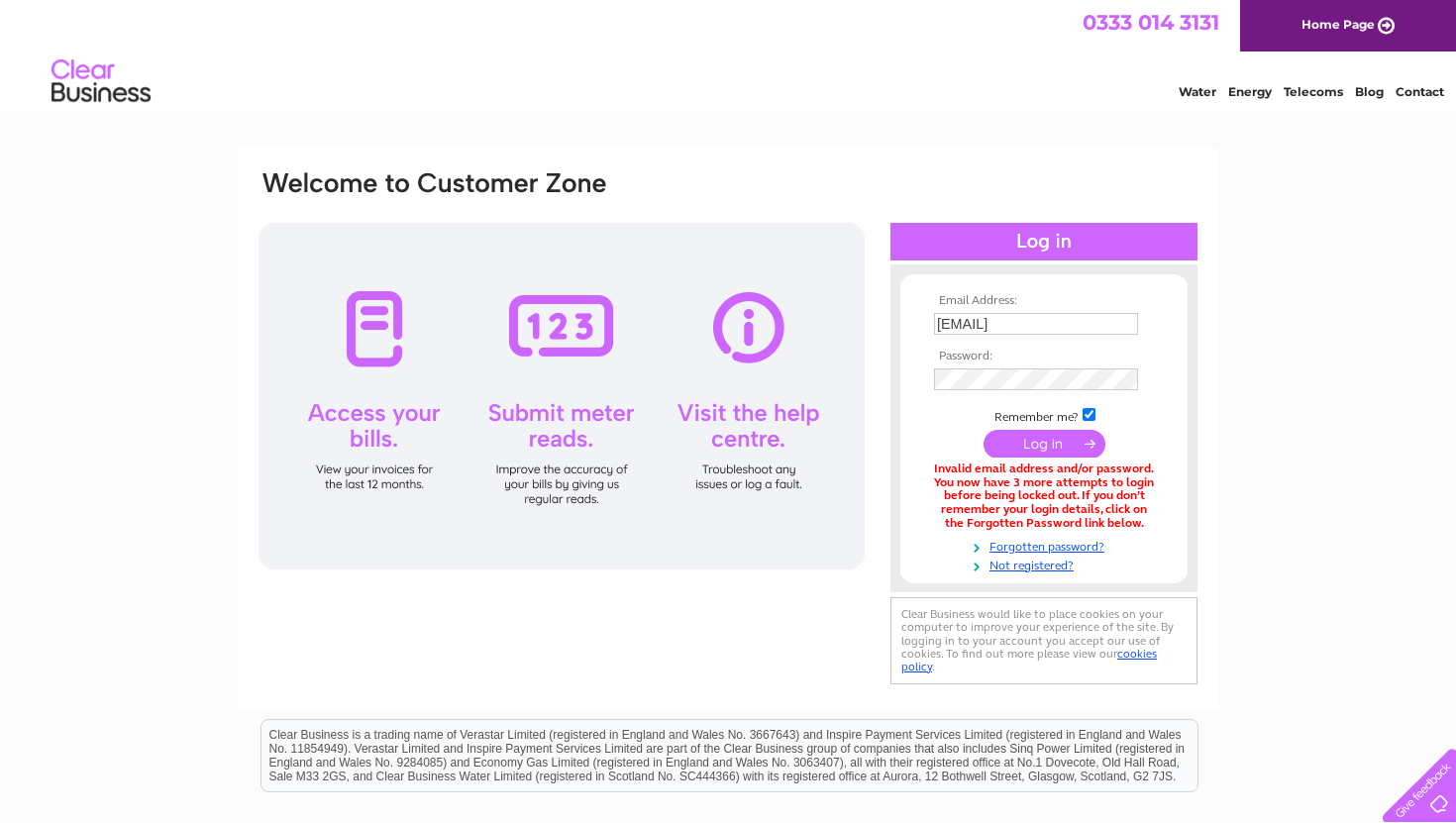 scroll, scrollTop: 0, scrollLeft: 0, axis: both 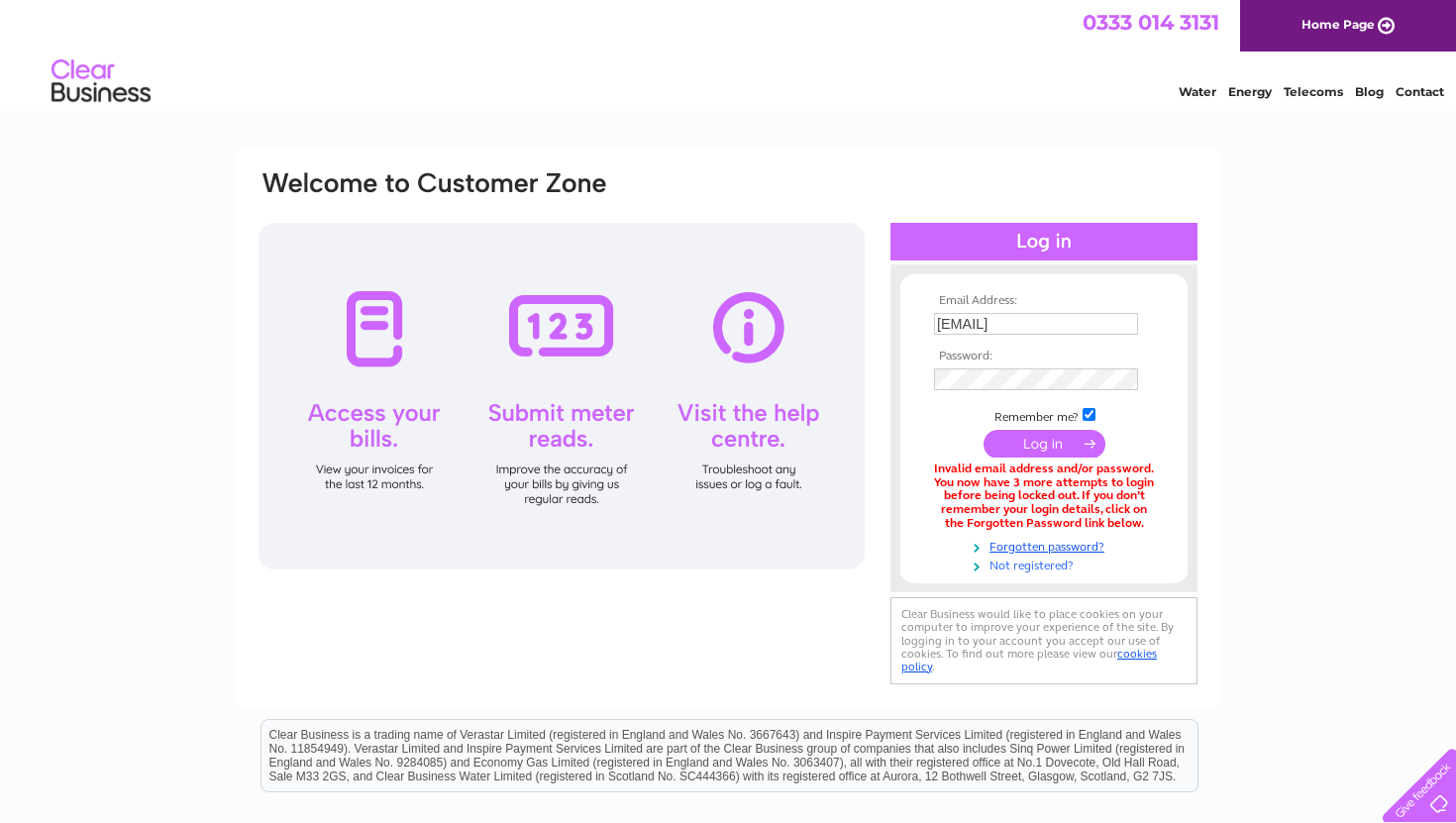 click on "Not registered?" at bounding box center (1046, 564) 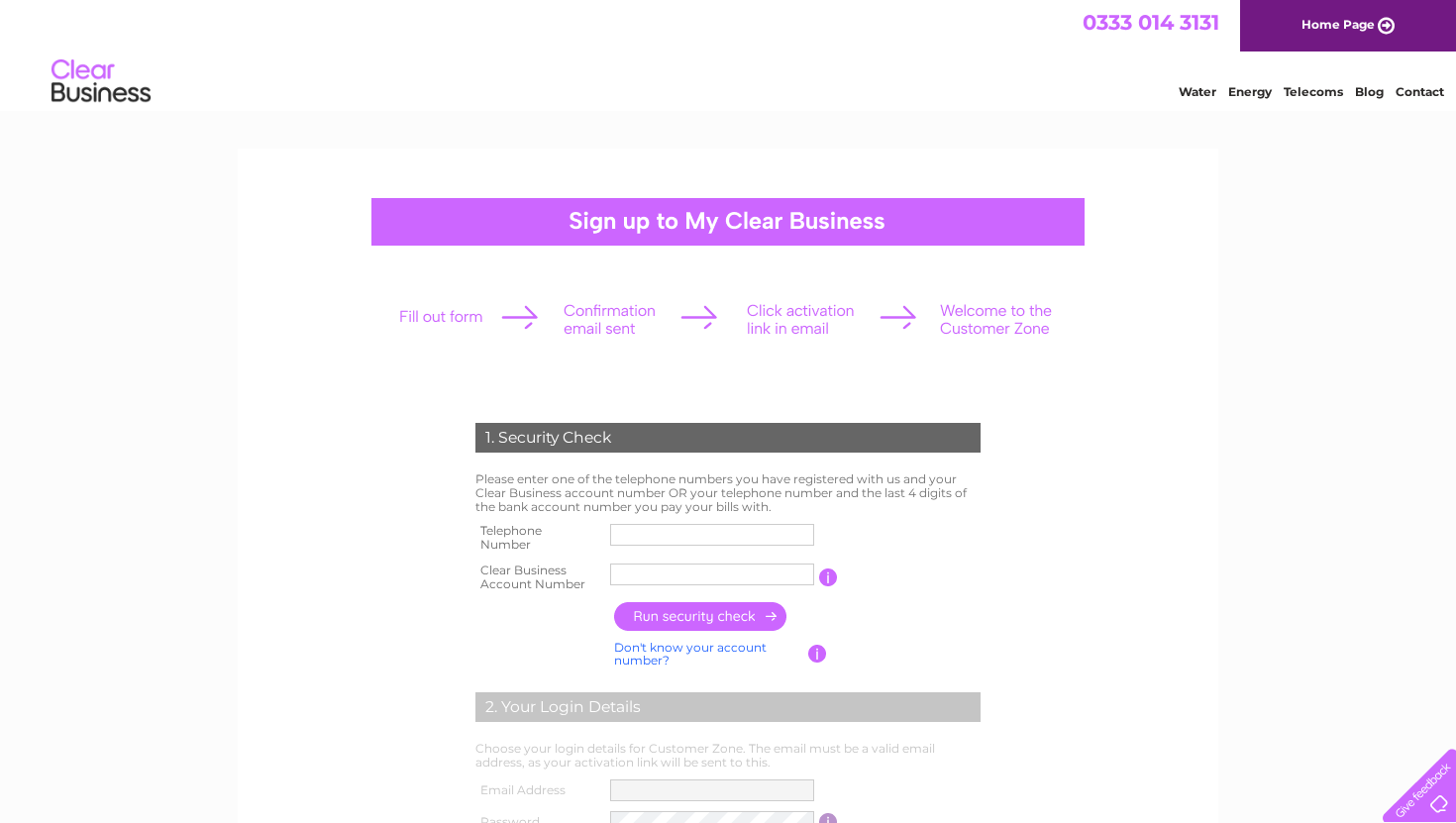 scroll, scrollTop: 0, scrollLeft: 0, axis: both 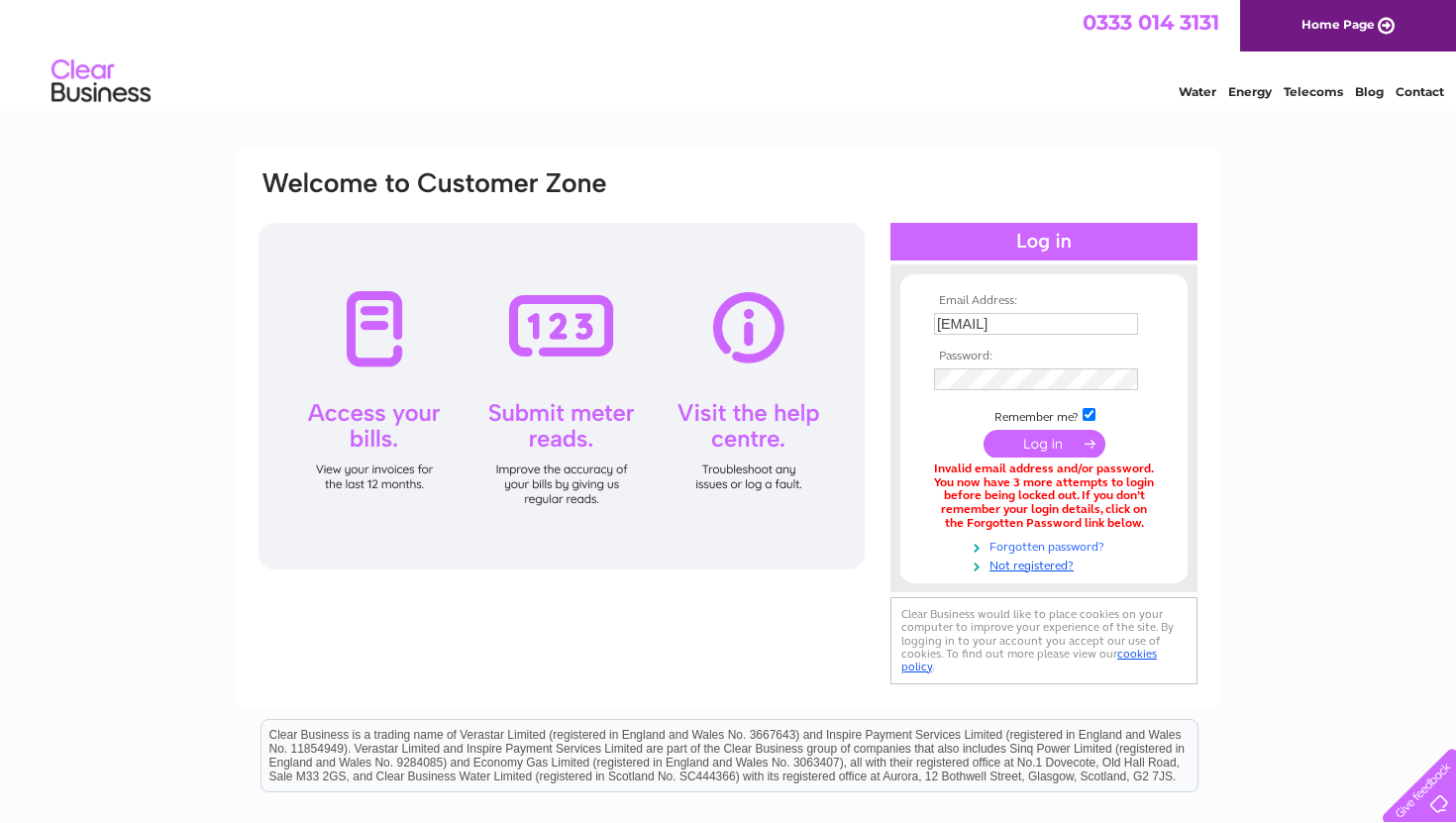 click on "Forgotten password?" at bounding box center (1046, 545) 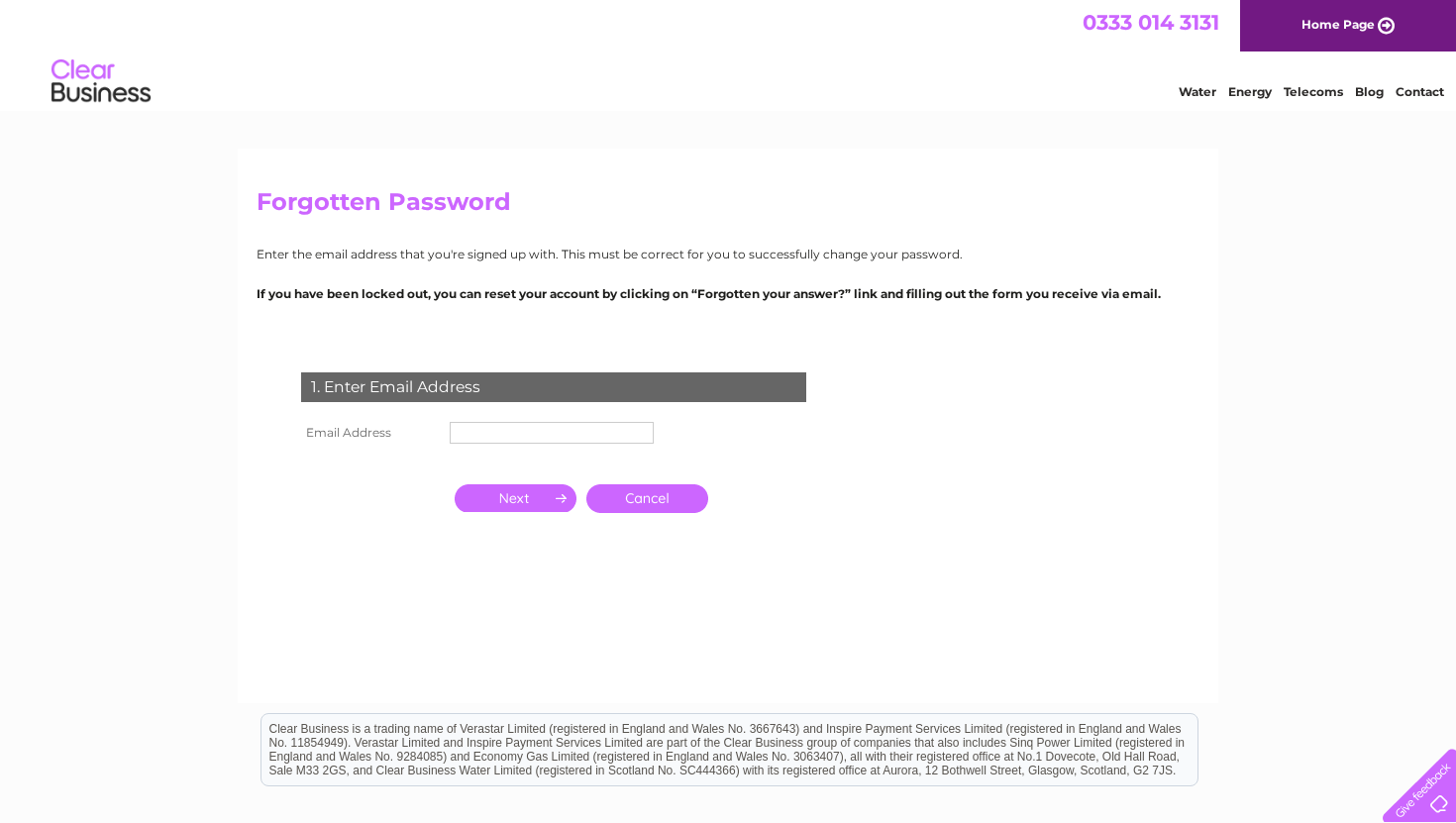 scroll, scrollTop: 0, scrollLeft: 0, axis: both 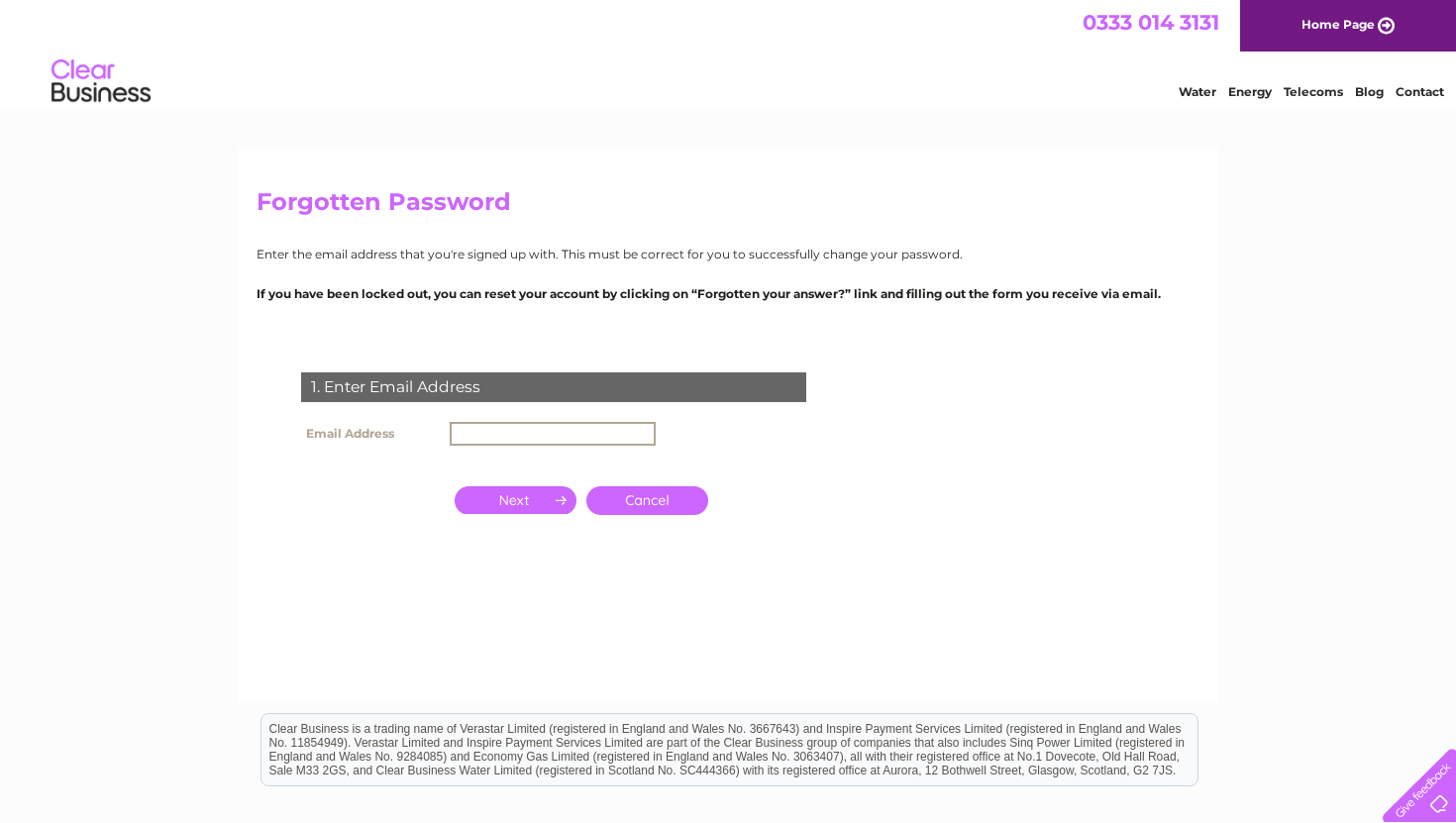 click at bounding box center [553, 434] 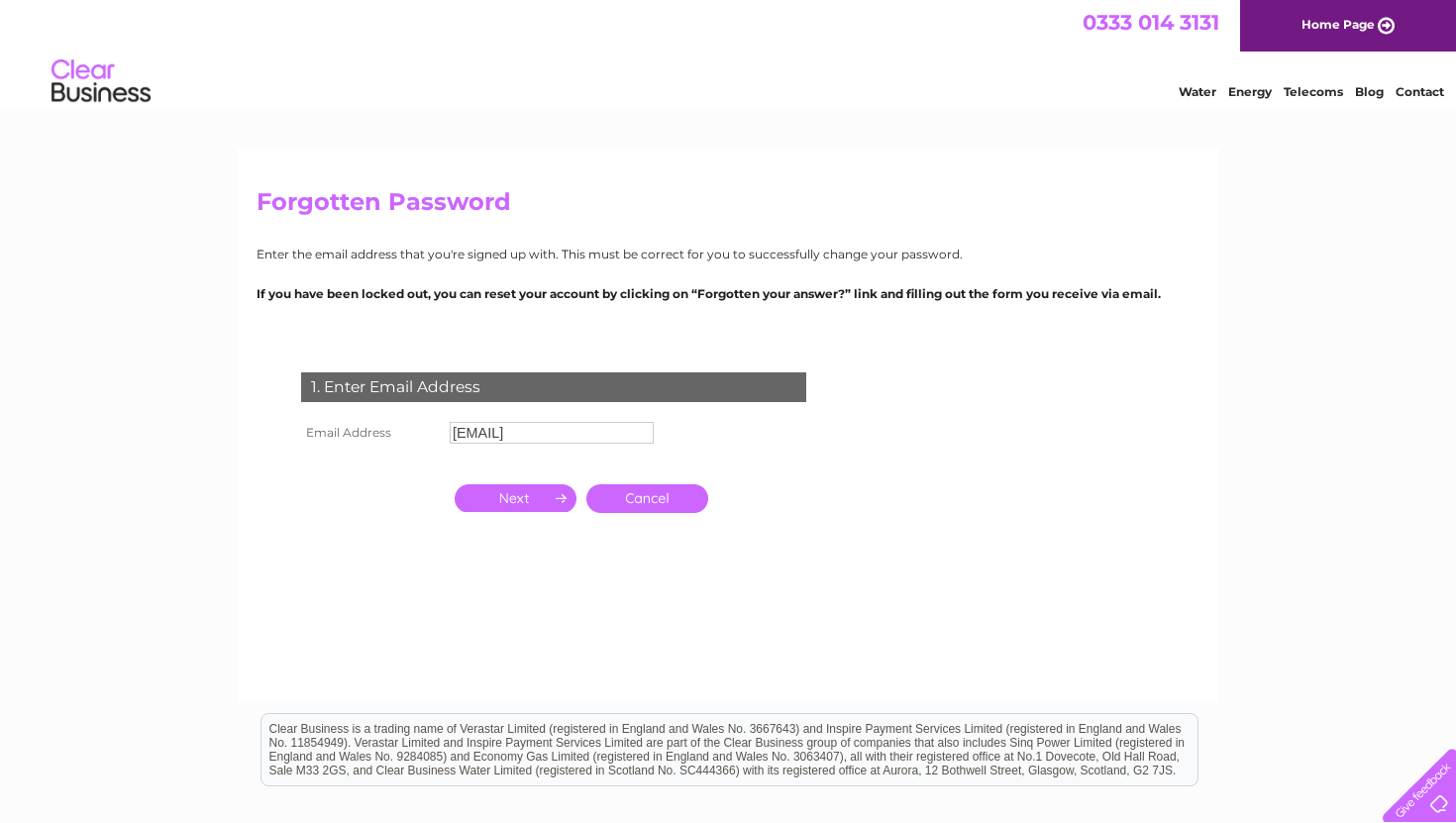 click at bounding box center [515, 498] 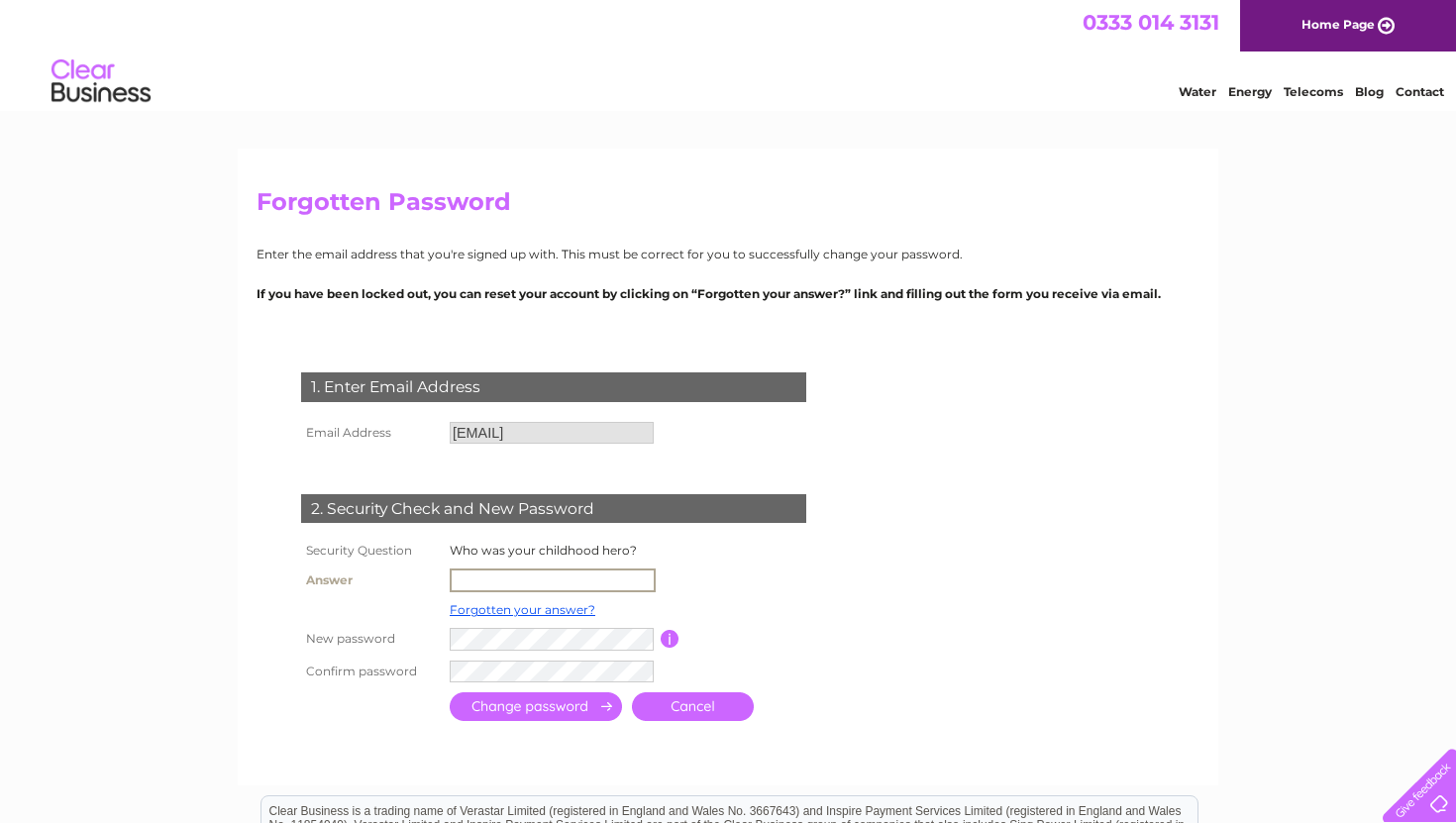 click at bounding box center [553, 580] 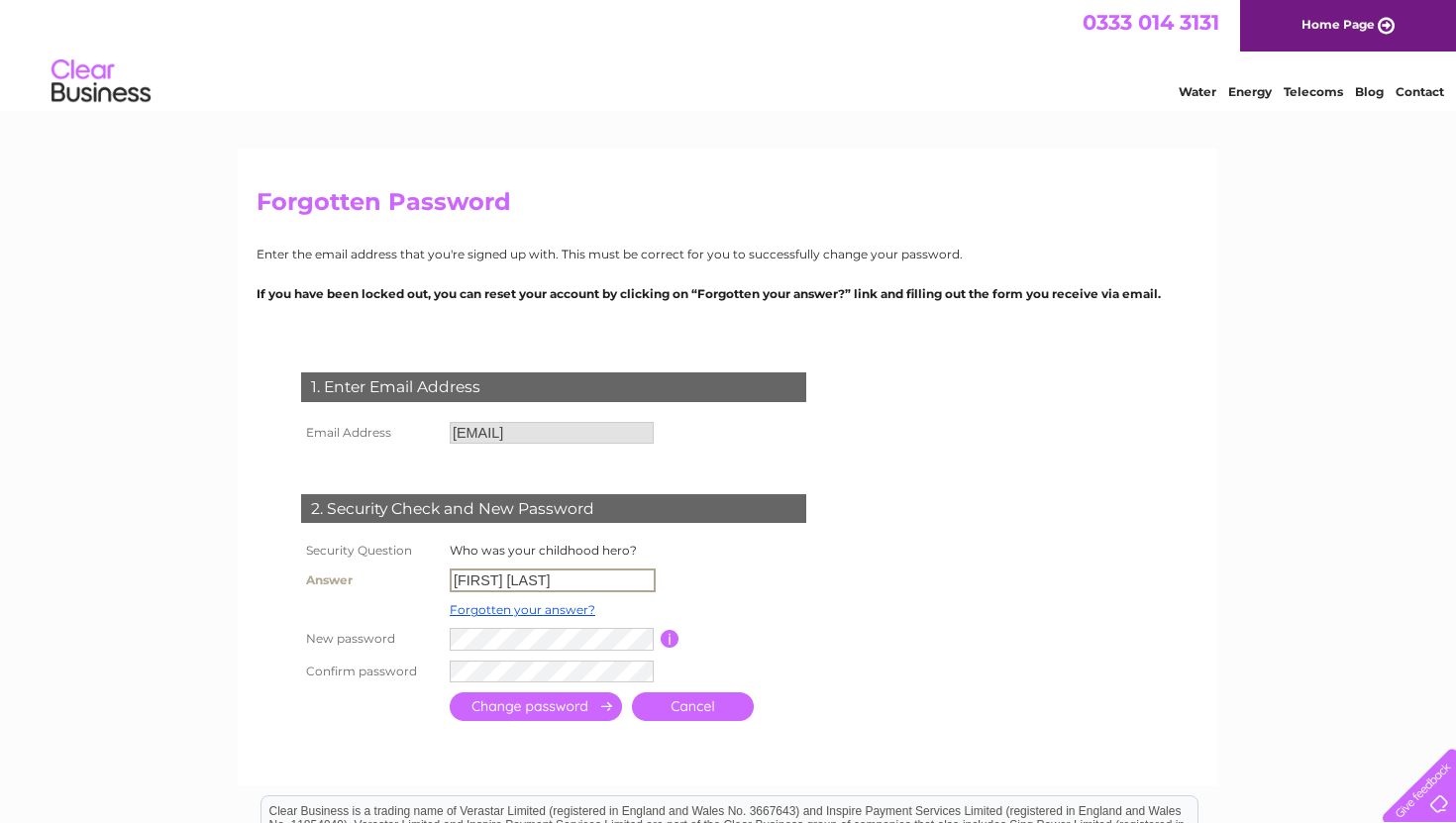 click on "[FIRST] [LAST]" at bounding box center (553, 580) 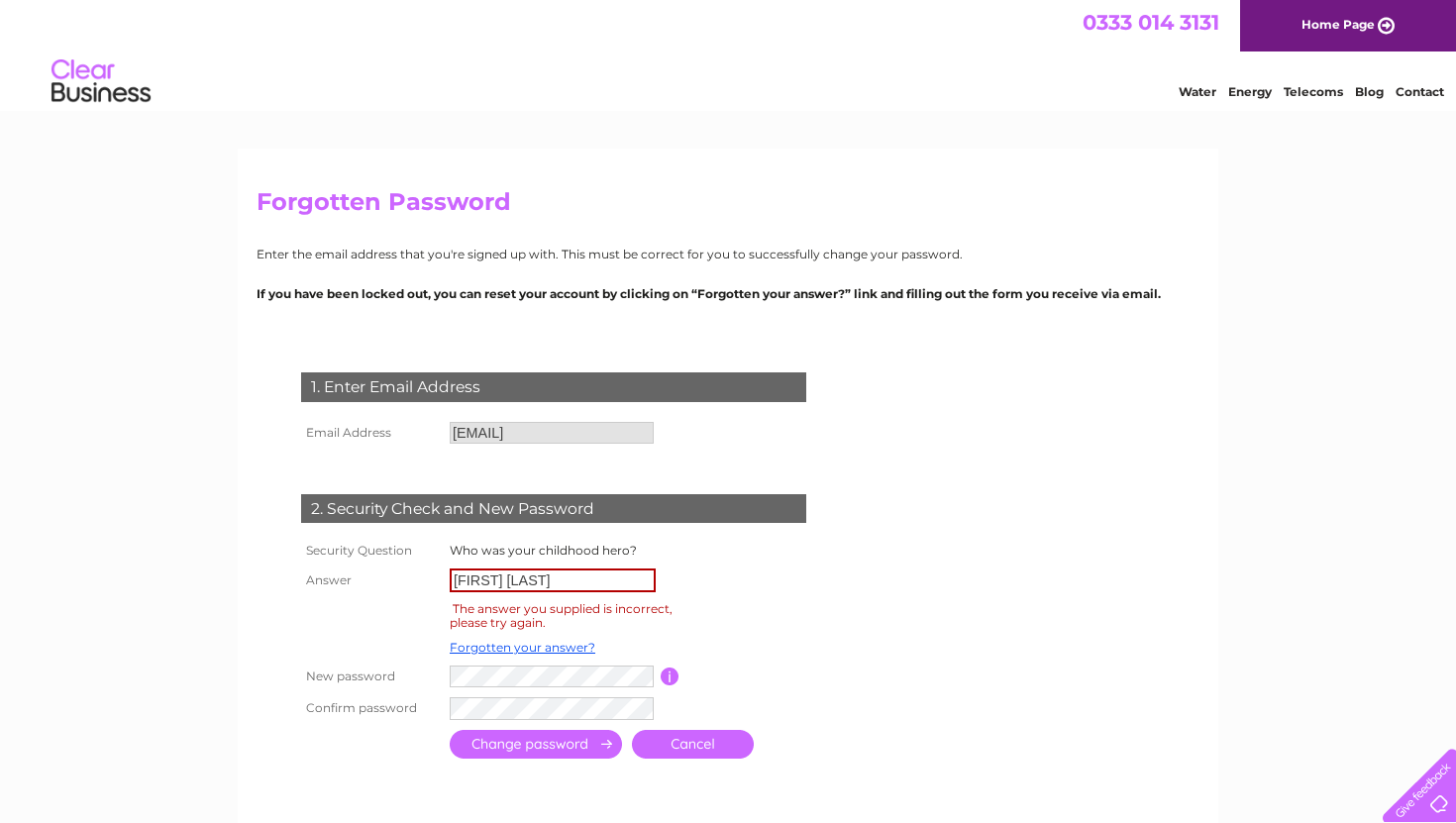 scroll, scrollTop: 0, scrollLeft: 0, axis: both 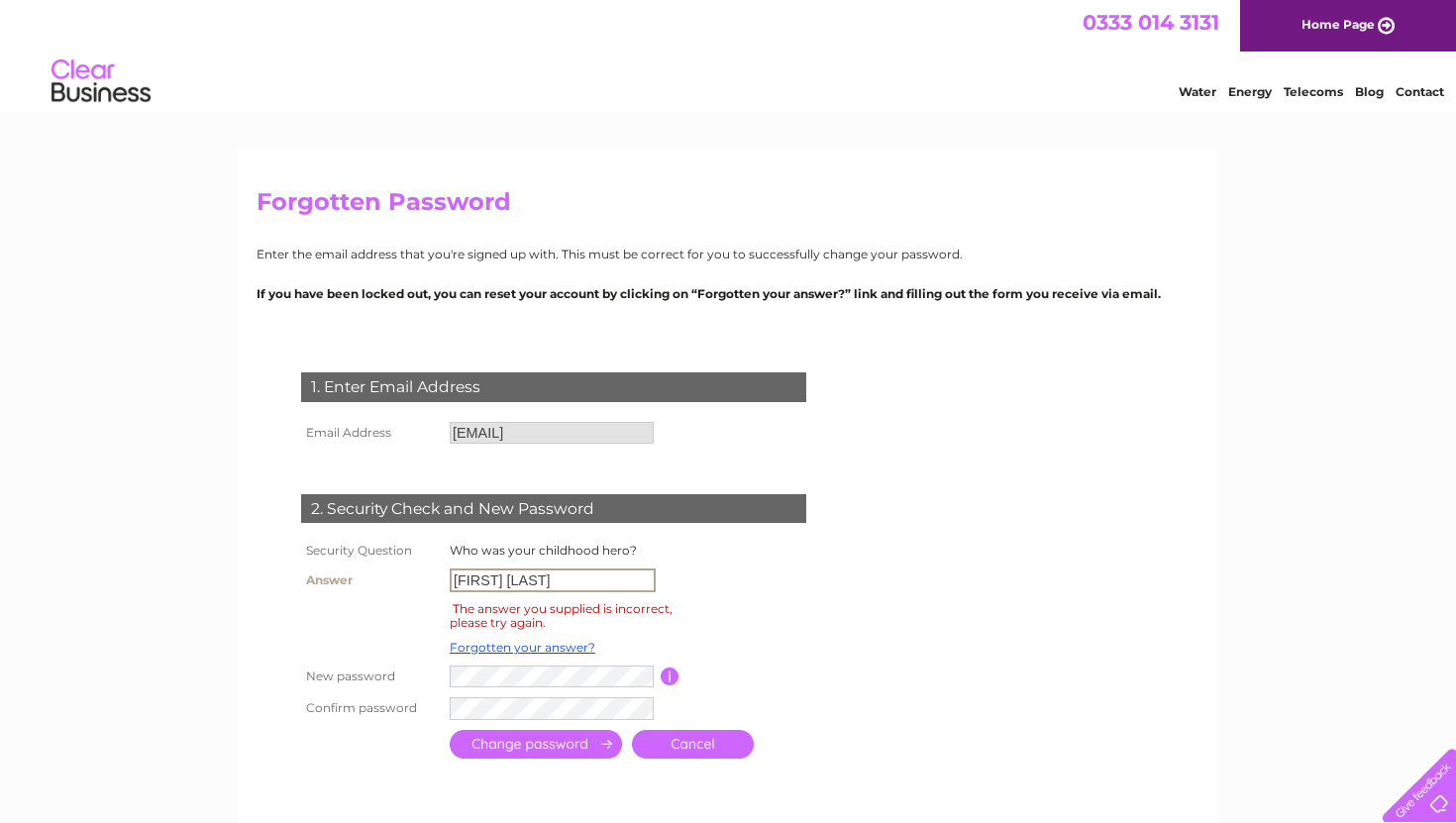click on "[FIRST] [LAST]" at bounding box center [553, 580] 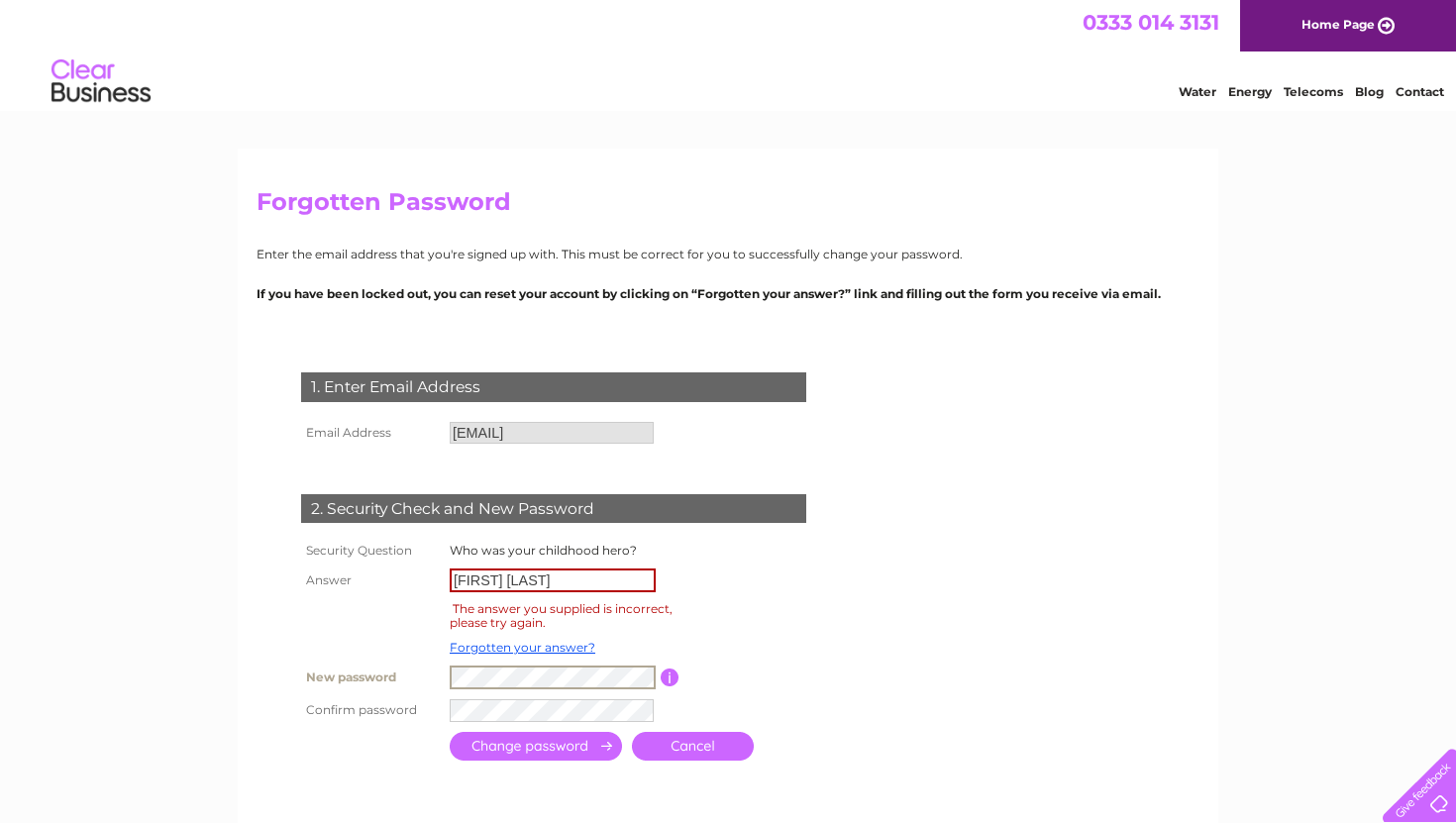 click at bounding box center (553, 677) 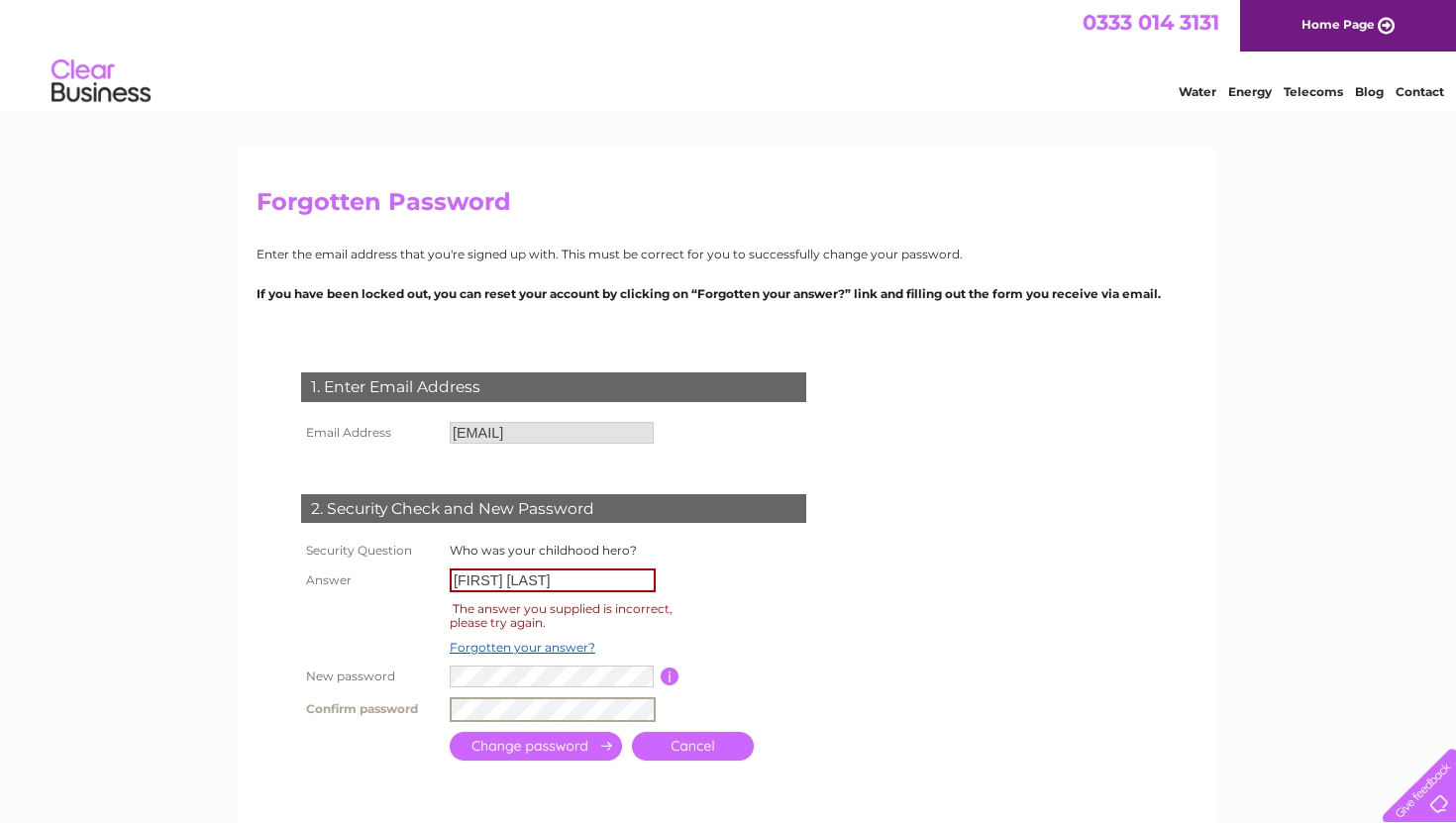 click at bounding box center (536, 746) 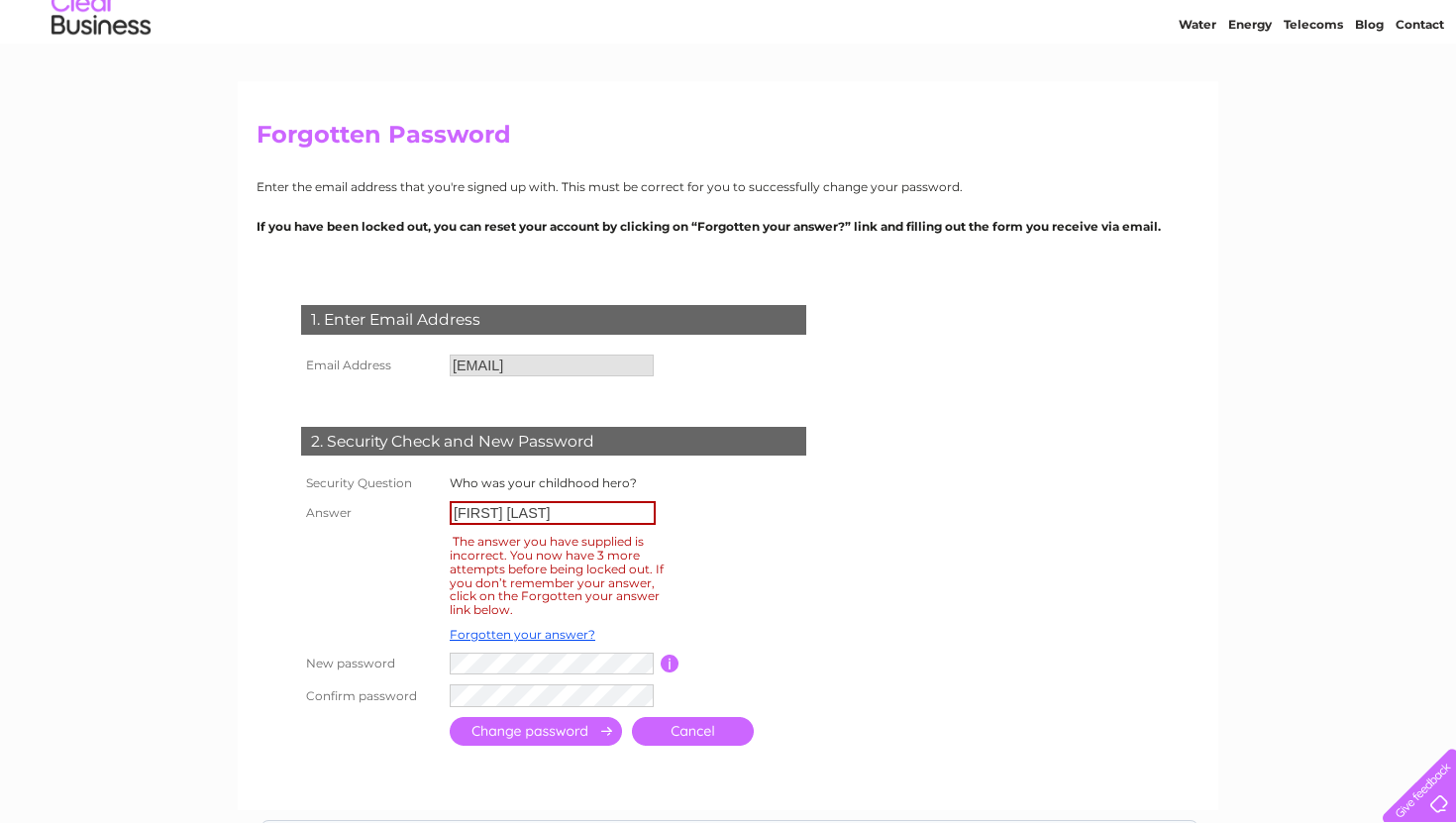 scroll, scrollTop: 73, scrollLeft: 0, axis: vertical 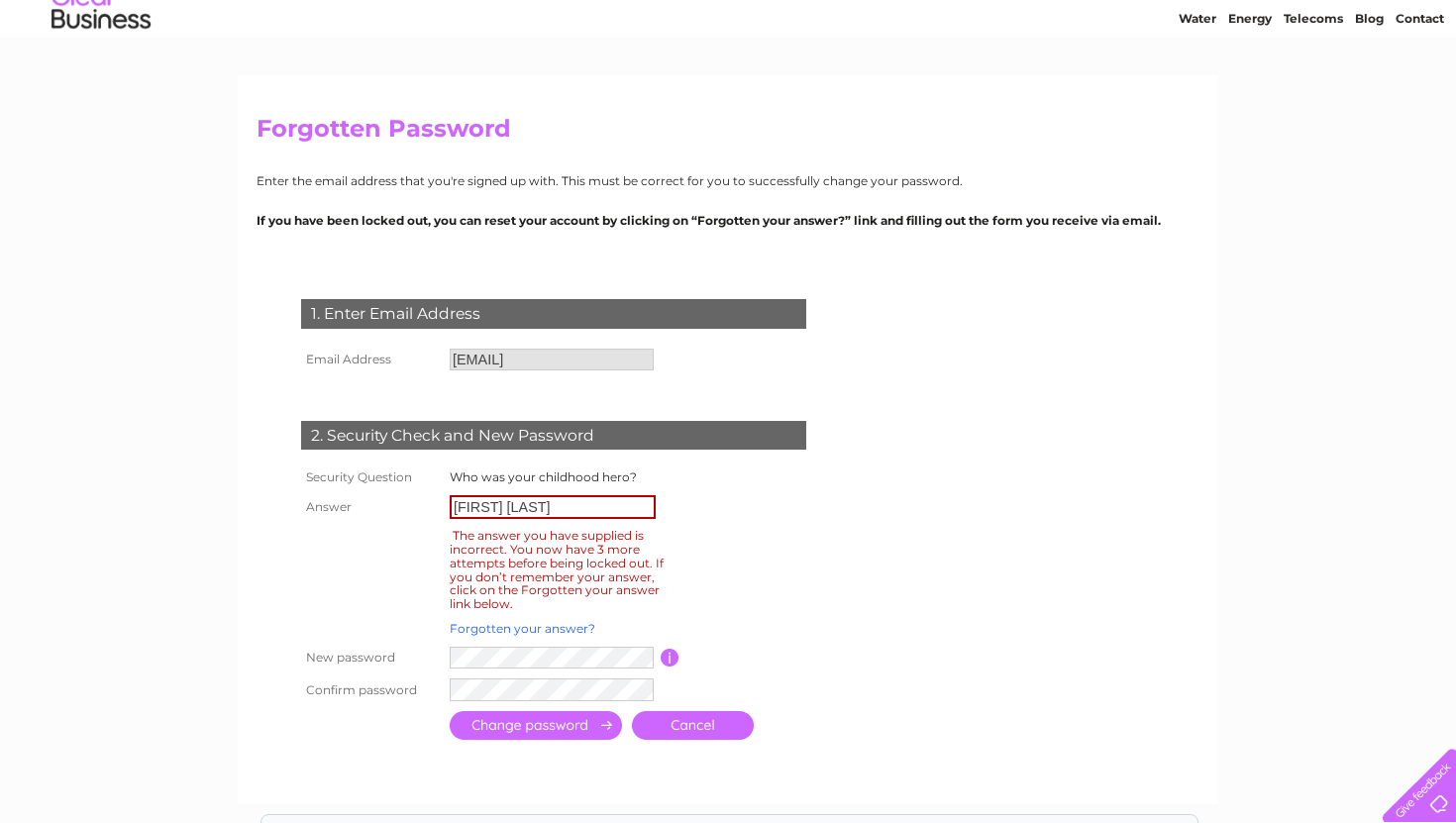 click on "Forgotten your answer?" at bounding box center [522, 628] 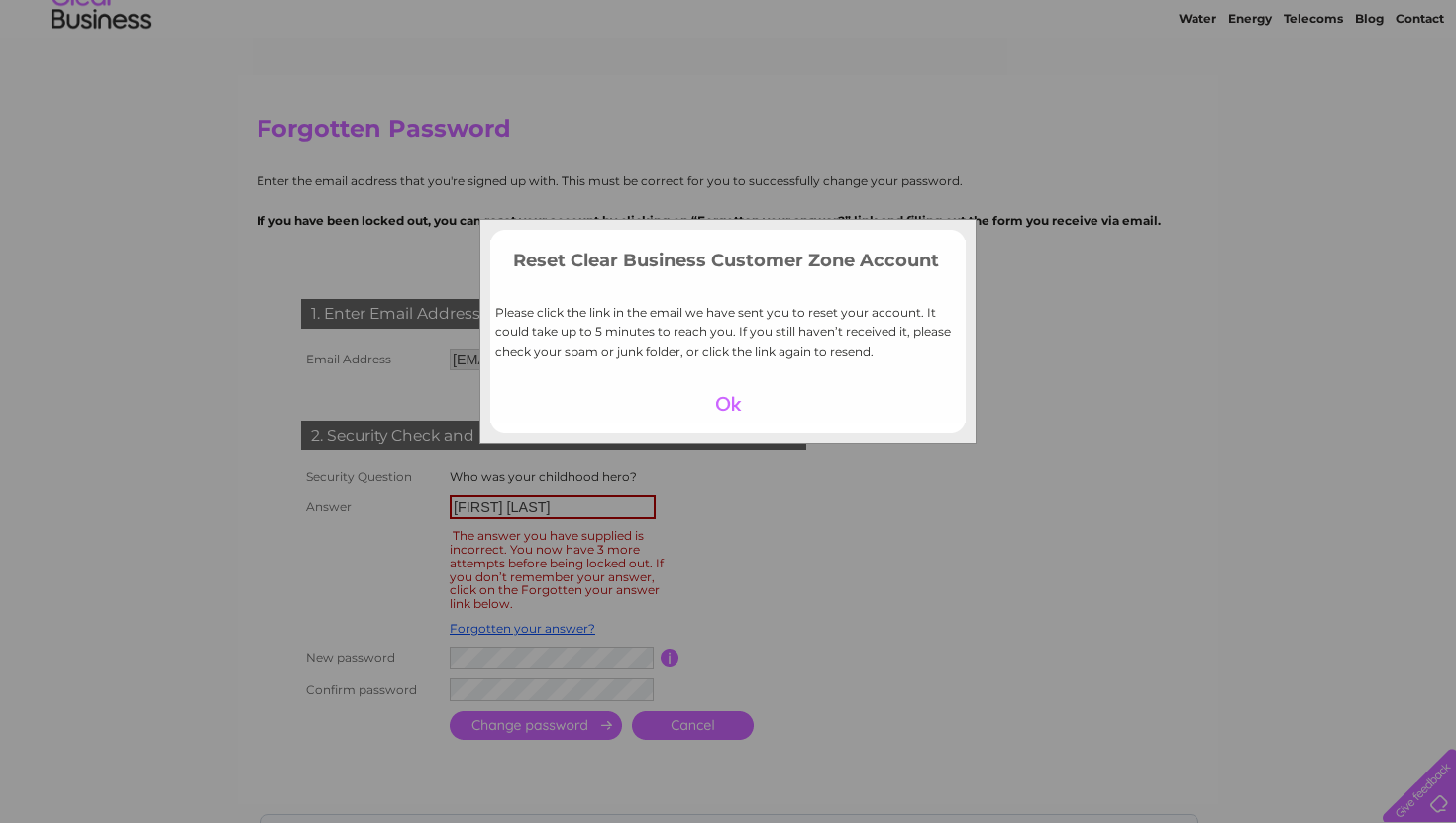 click at bounding box center [728, 404] 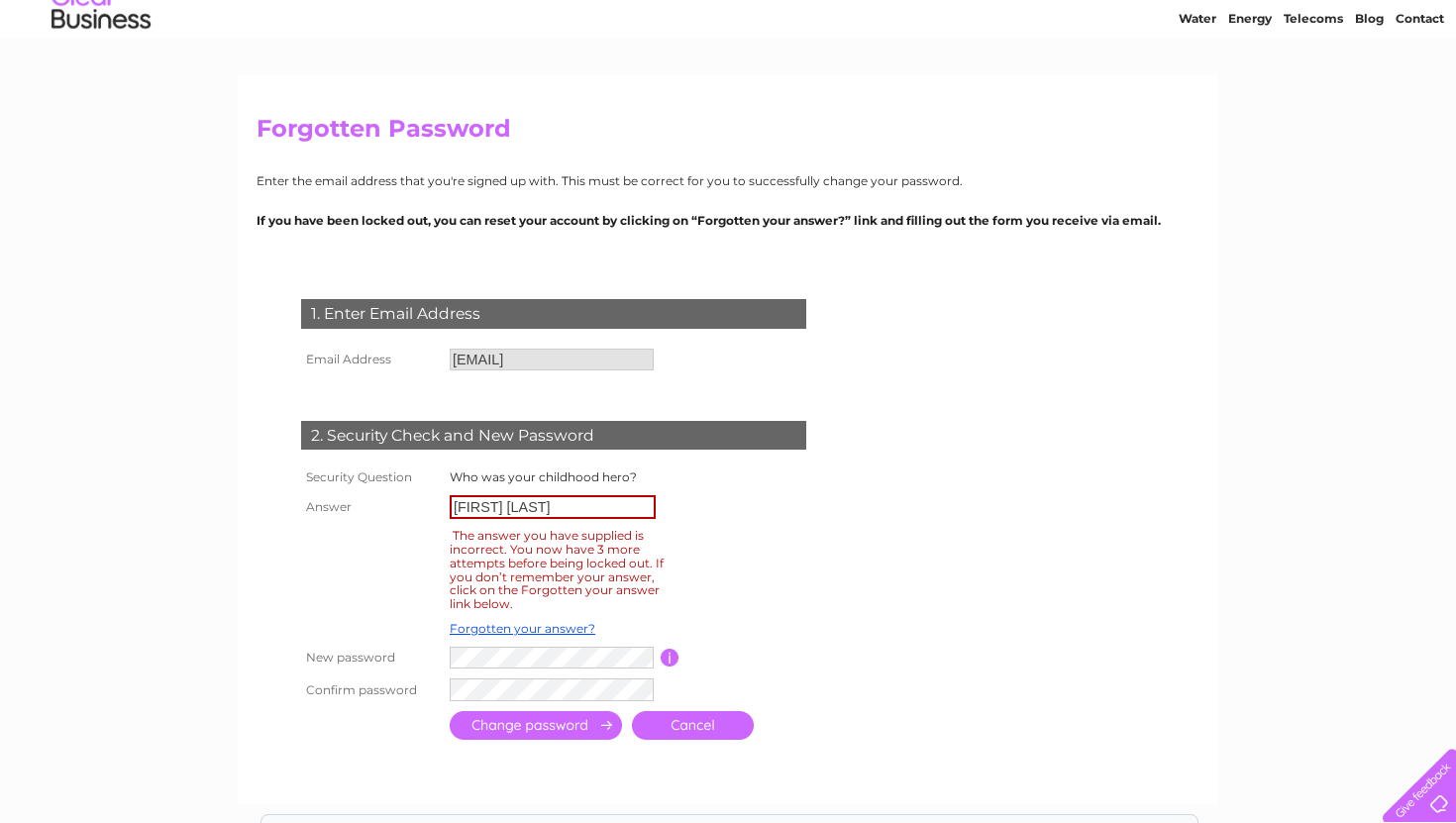 click on "Forgotten Password
Enter the email address that you're signed up with. This must be correct for you to successfully change your password.
If you have been locked out, you can reset your account by clicking on “Forgotten your answer?” link and filling out the form you receive via email.
1. Enter Email Address
Email Address
baysidearran@gmail.com" at bounding box center [728, 440] 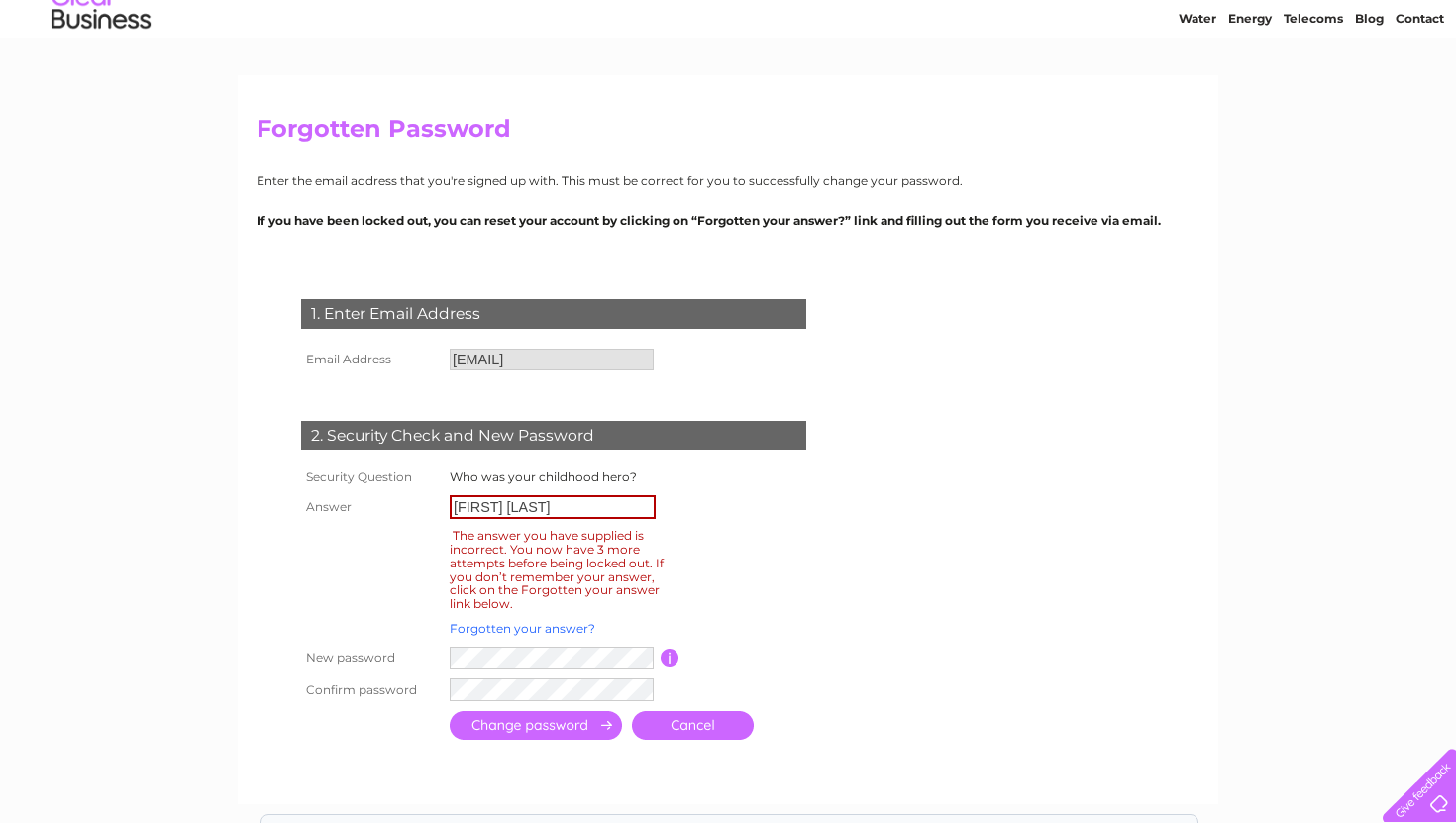 click on "Forgotten your answer?" at bounding box center (522, 628) 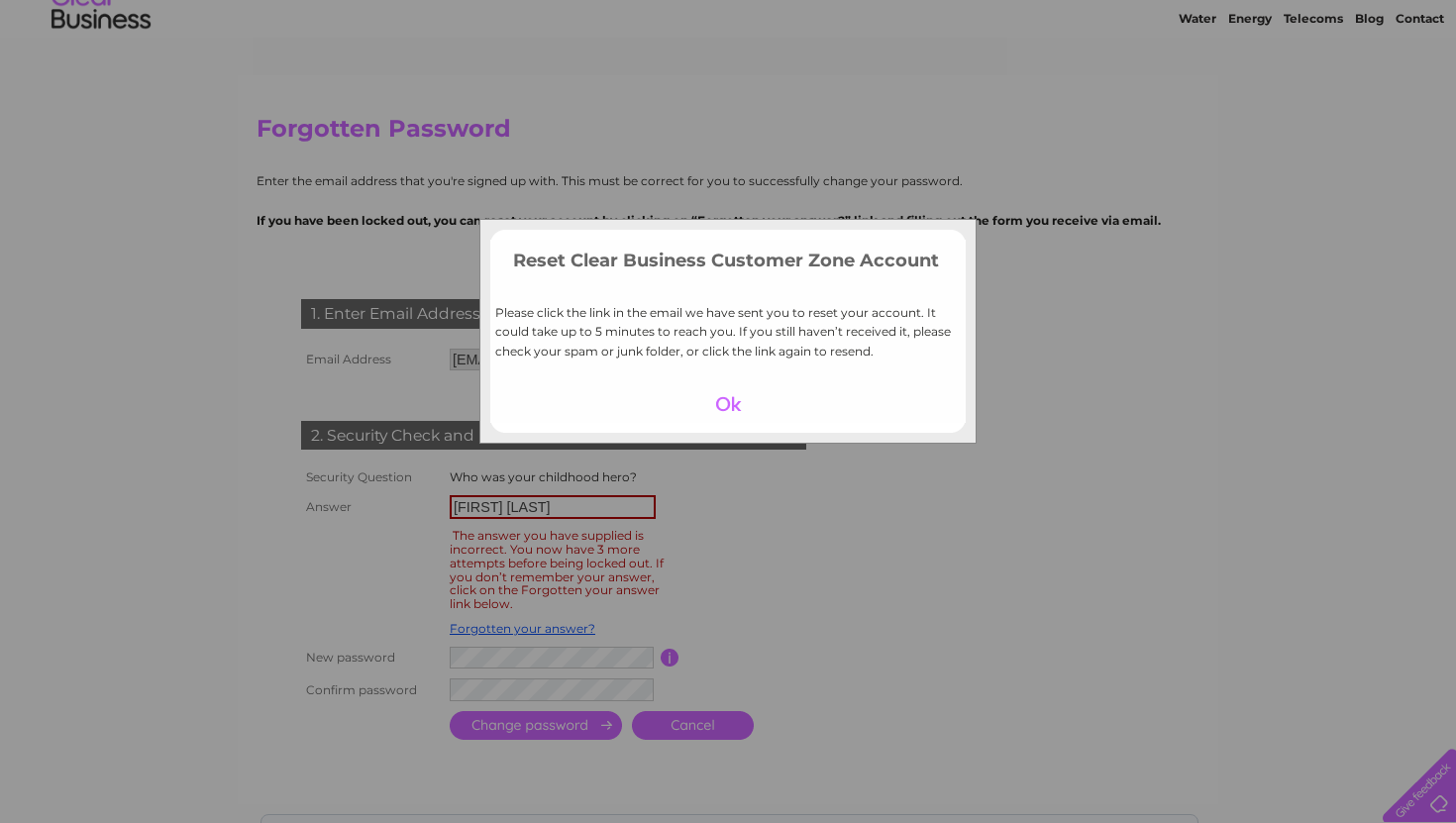 click at bounding box center [728, 404] 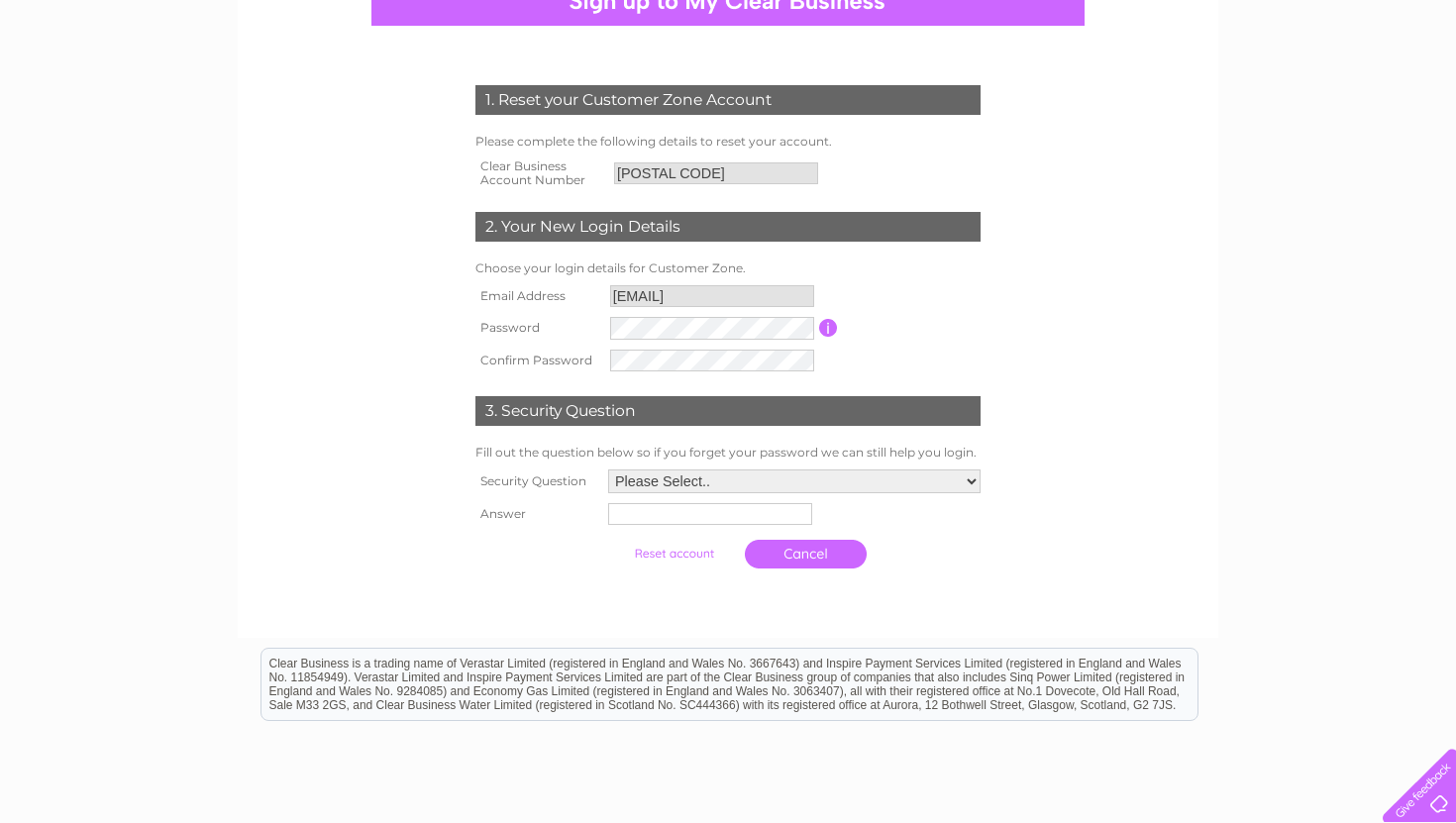 scroll, scrollTop: 230, scrollLeft: 0, axis: vertical 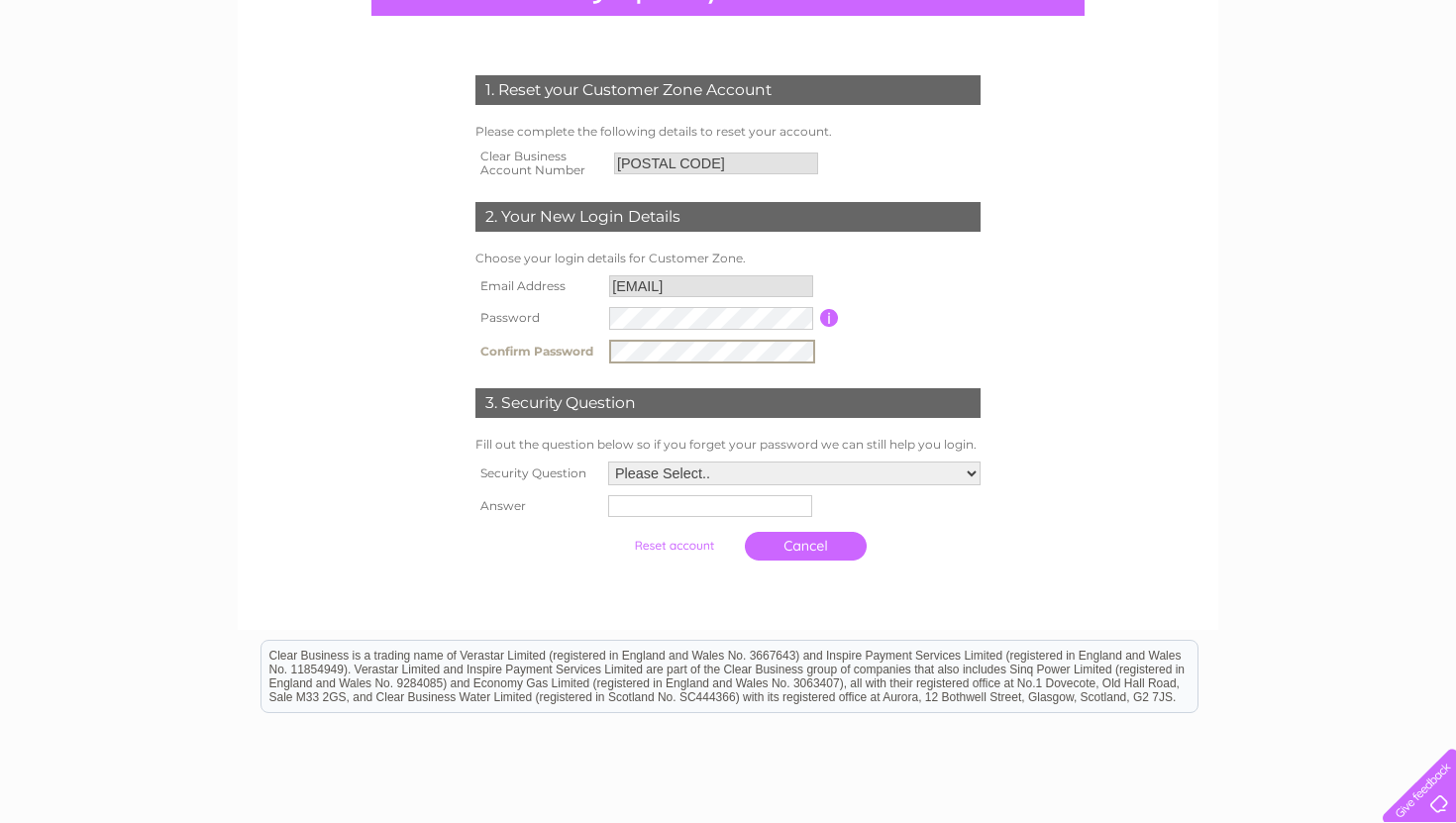 click on "Please Select..
In what town or city was your first job?
In what town or city did you meet your spouse/partner?
In what town or city did your mother and father meet?
What street did you live on as a child?
What was the name of your first pet?
Who was your childhood hero?" at bounding box center (794, 473) 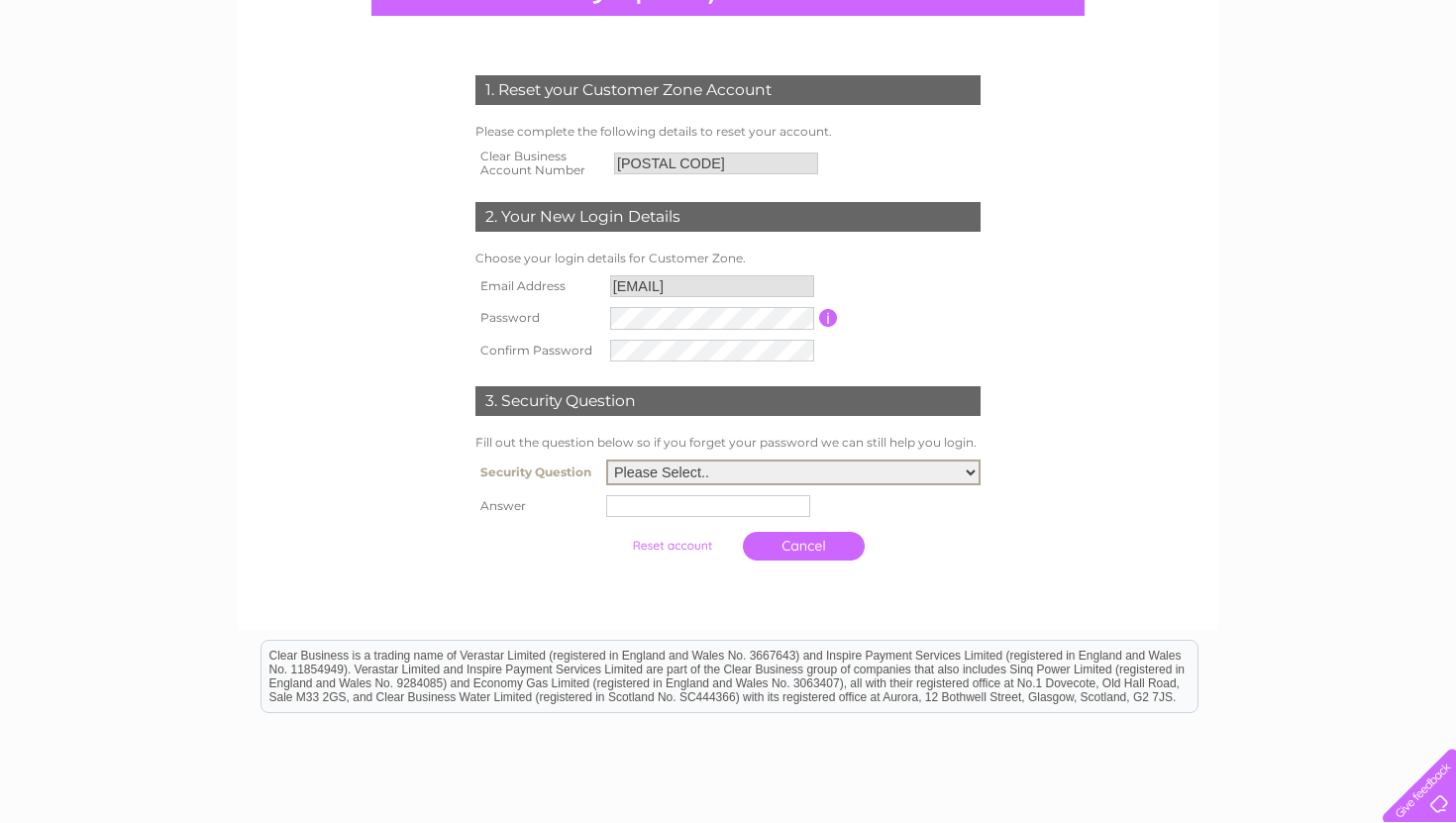 select on "6" 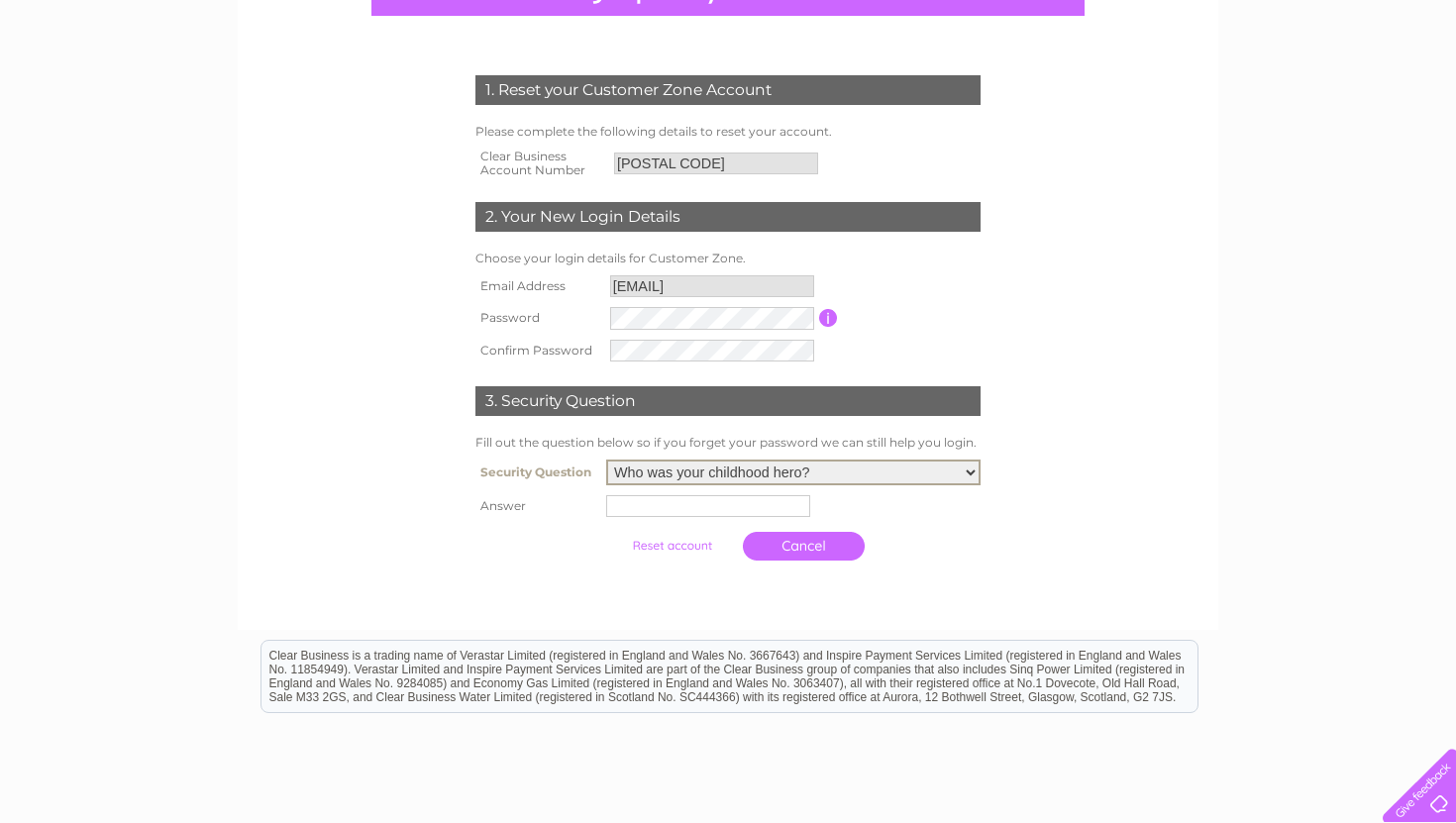 click at bounding box center [708, 506] 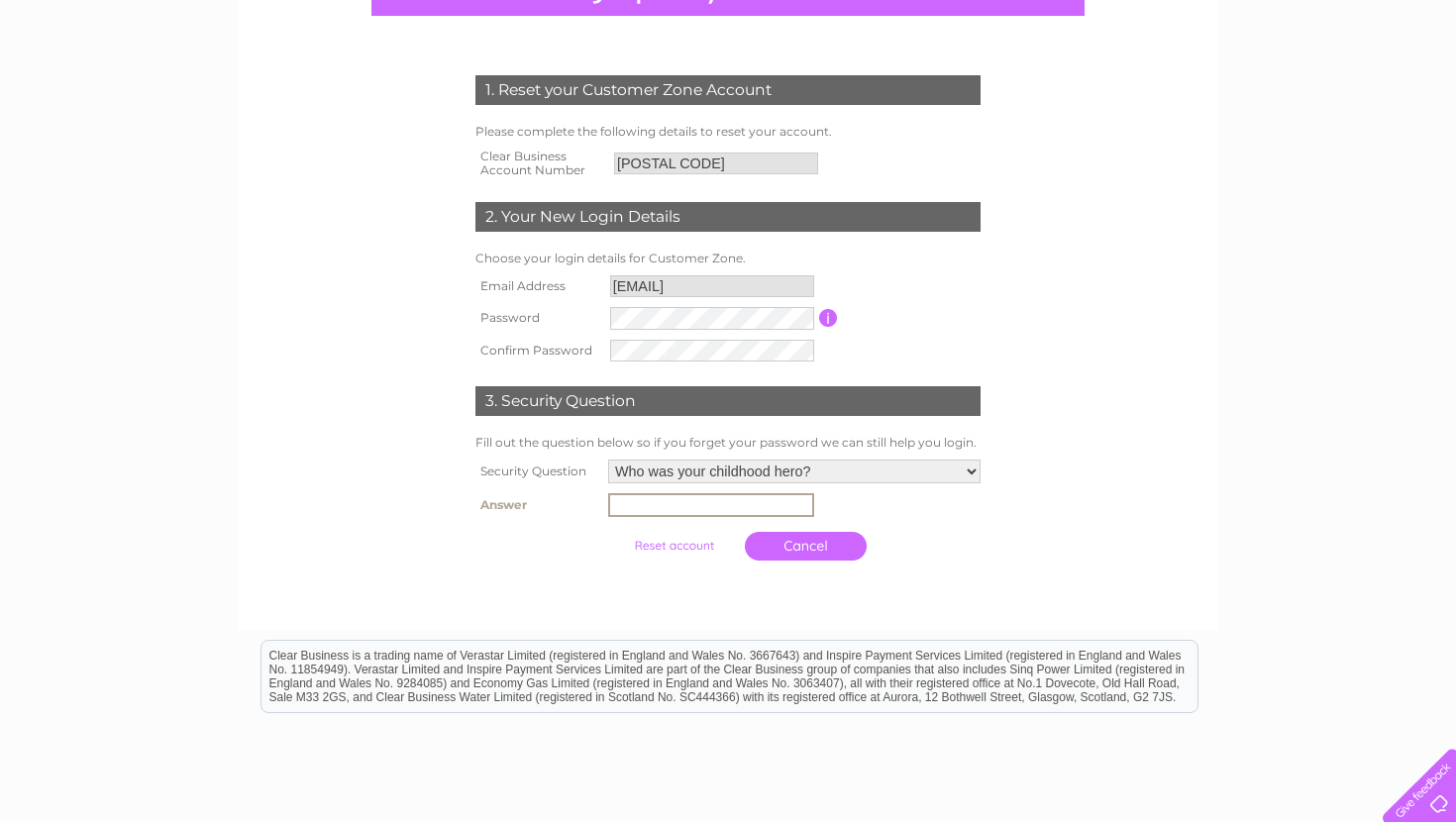 type on "Buffy summers" 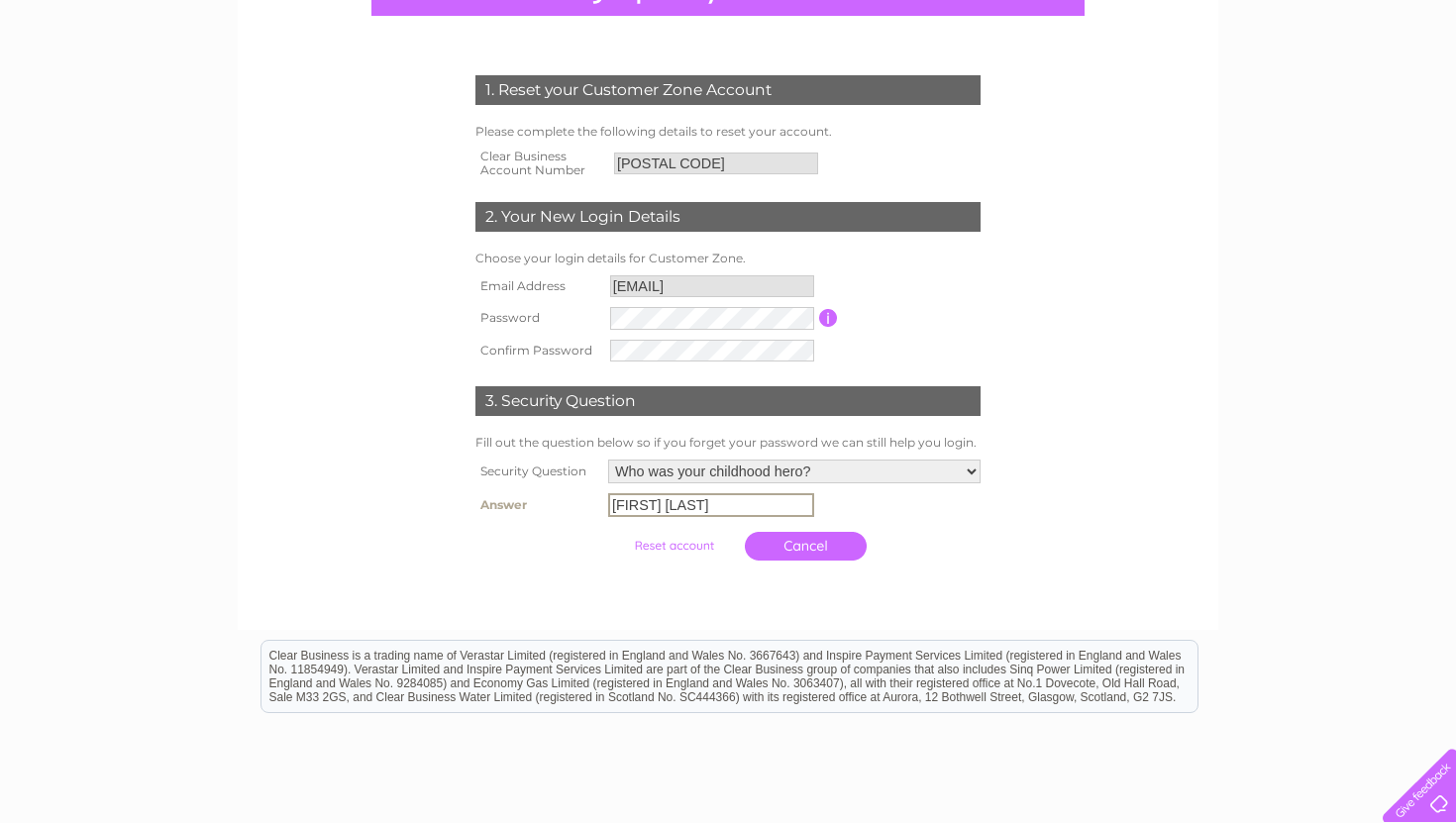 click at bounding box center [674, 546] 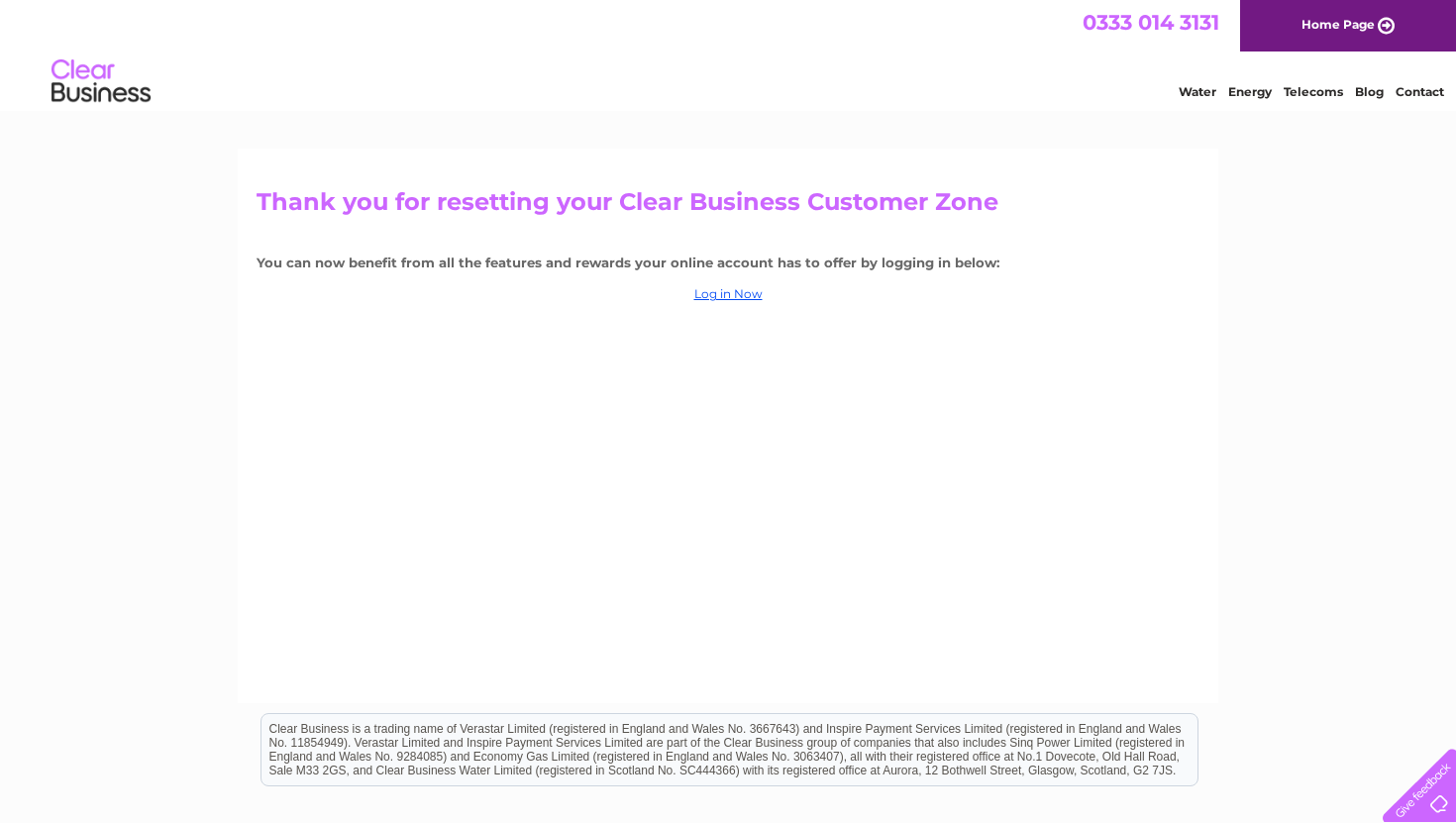 scroll, scrollTop: 0, scrollLeft: 0, axis: both 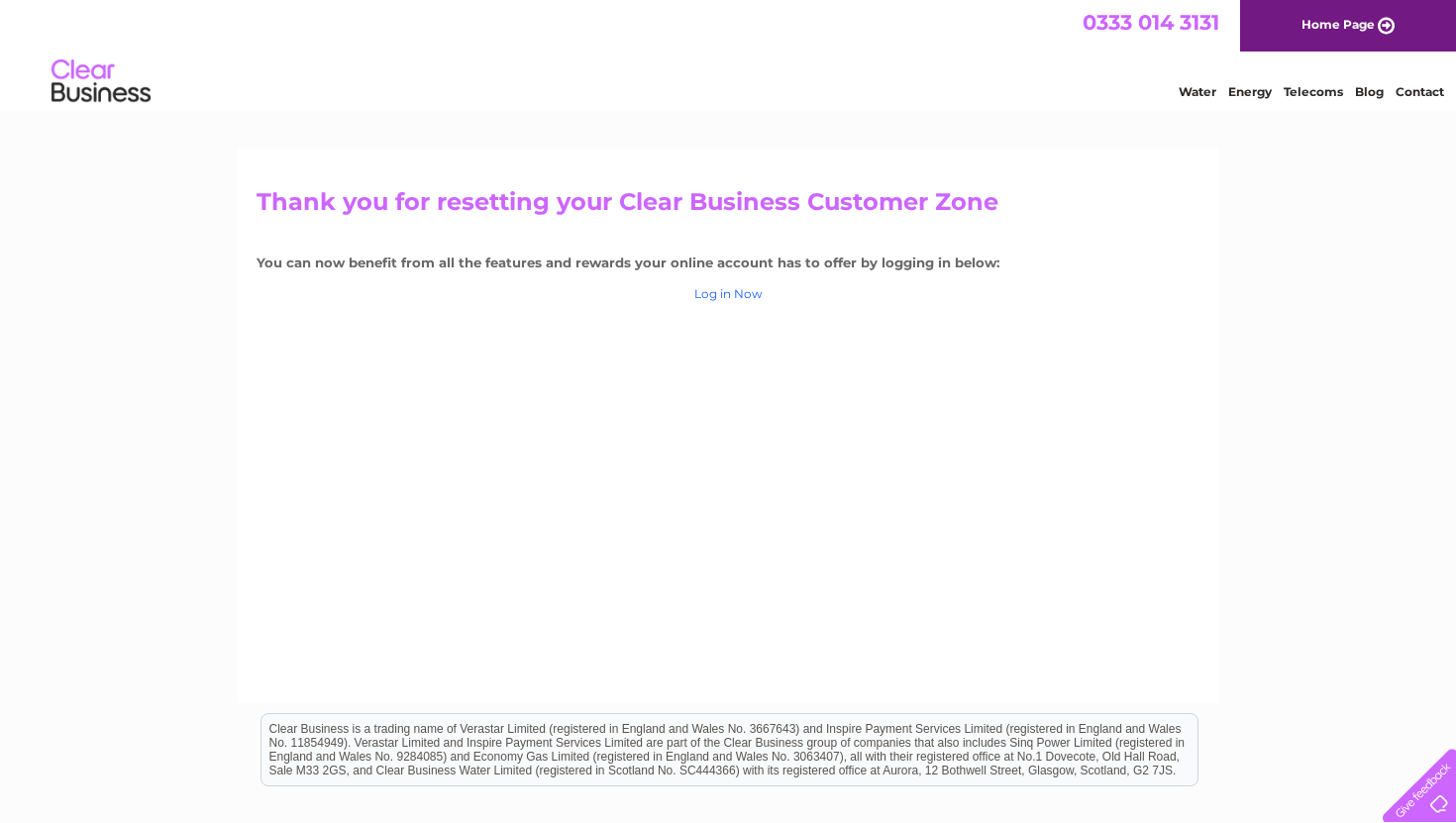 click on "Log in Now" at bounding box center (728, 293) 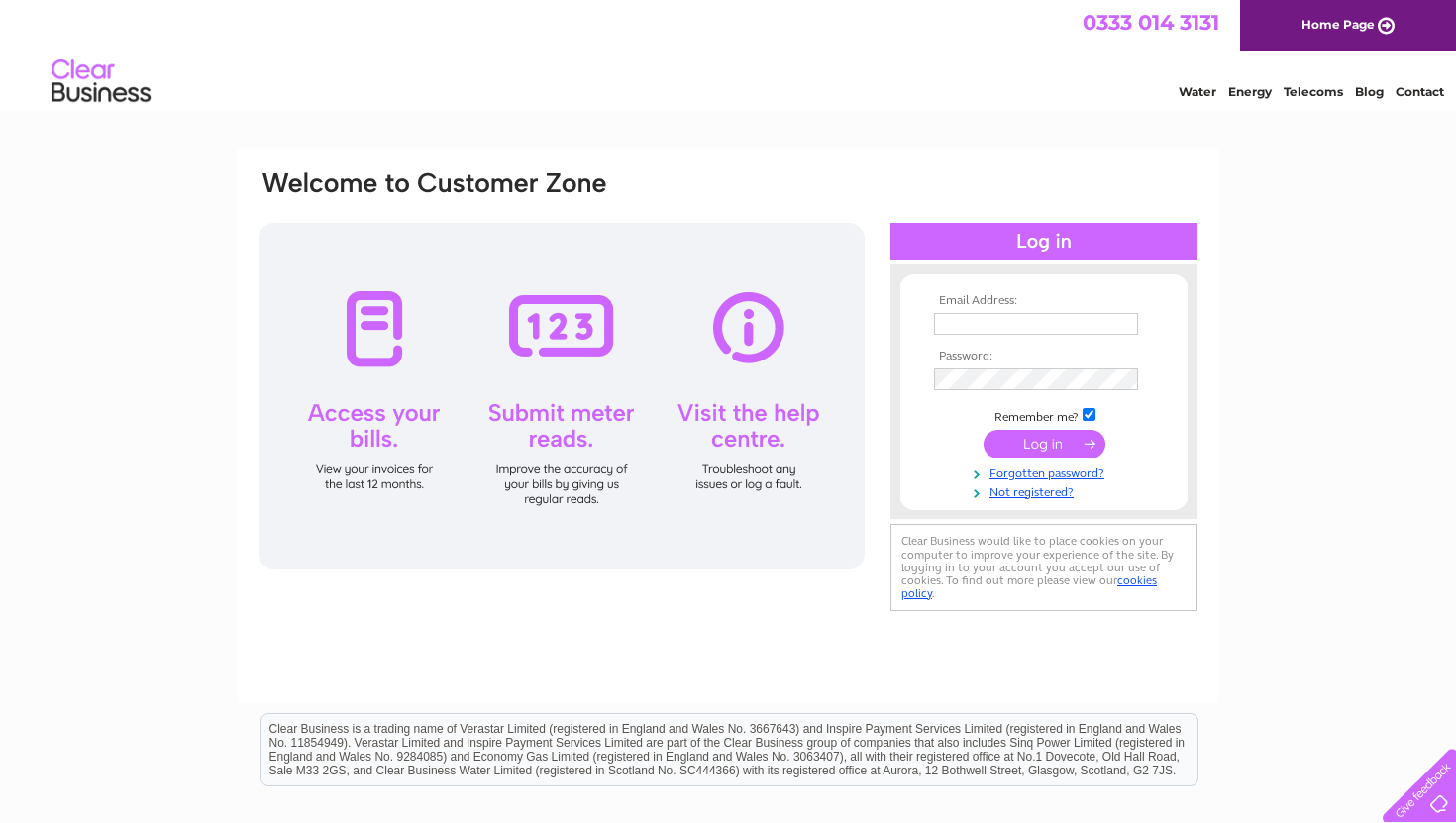 scroll, scrollTop: 0, scrollLeft: 0, axis: both 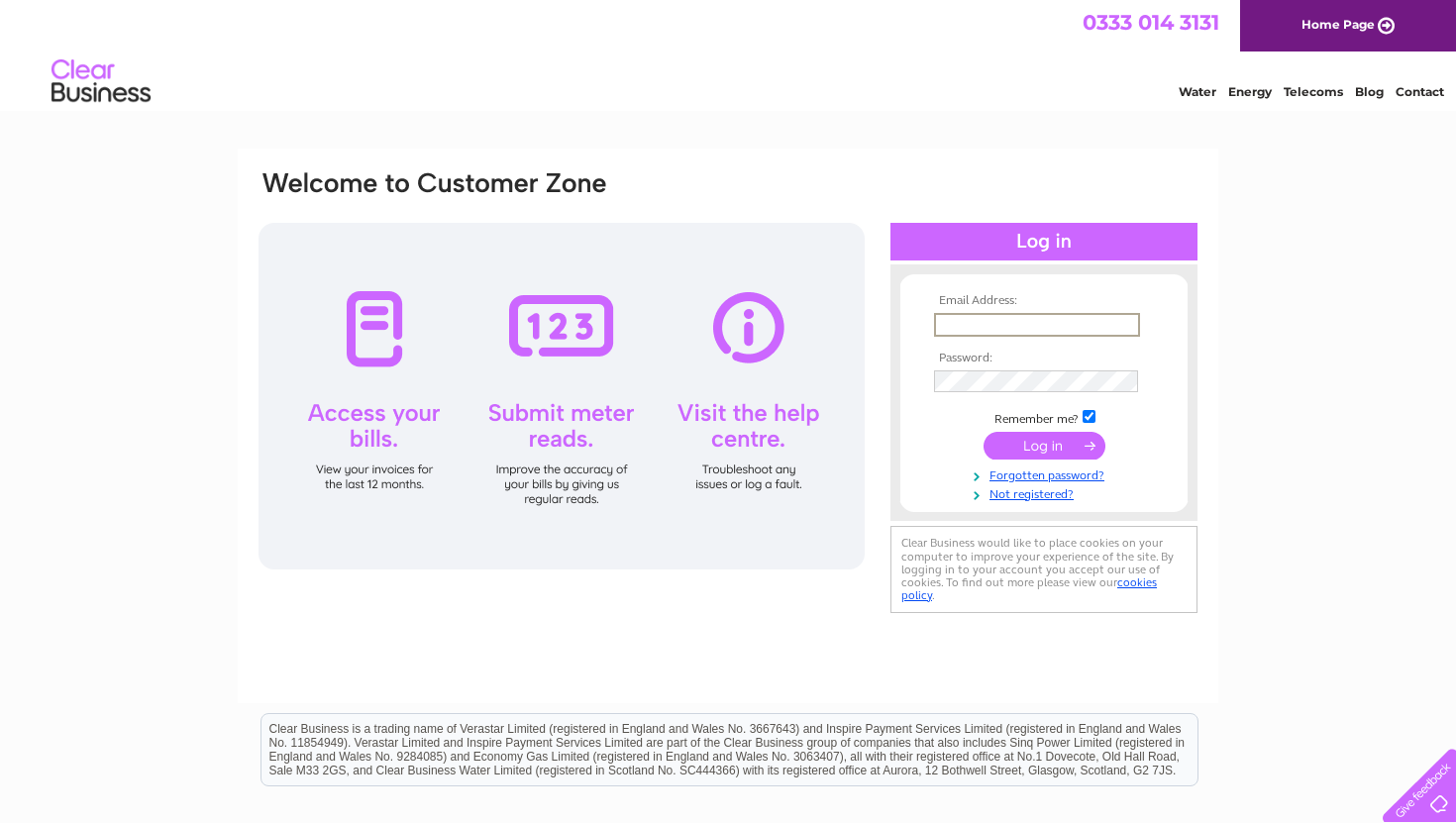 click at bounding box center (1037, 325) 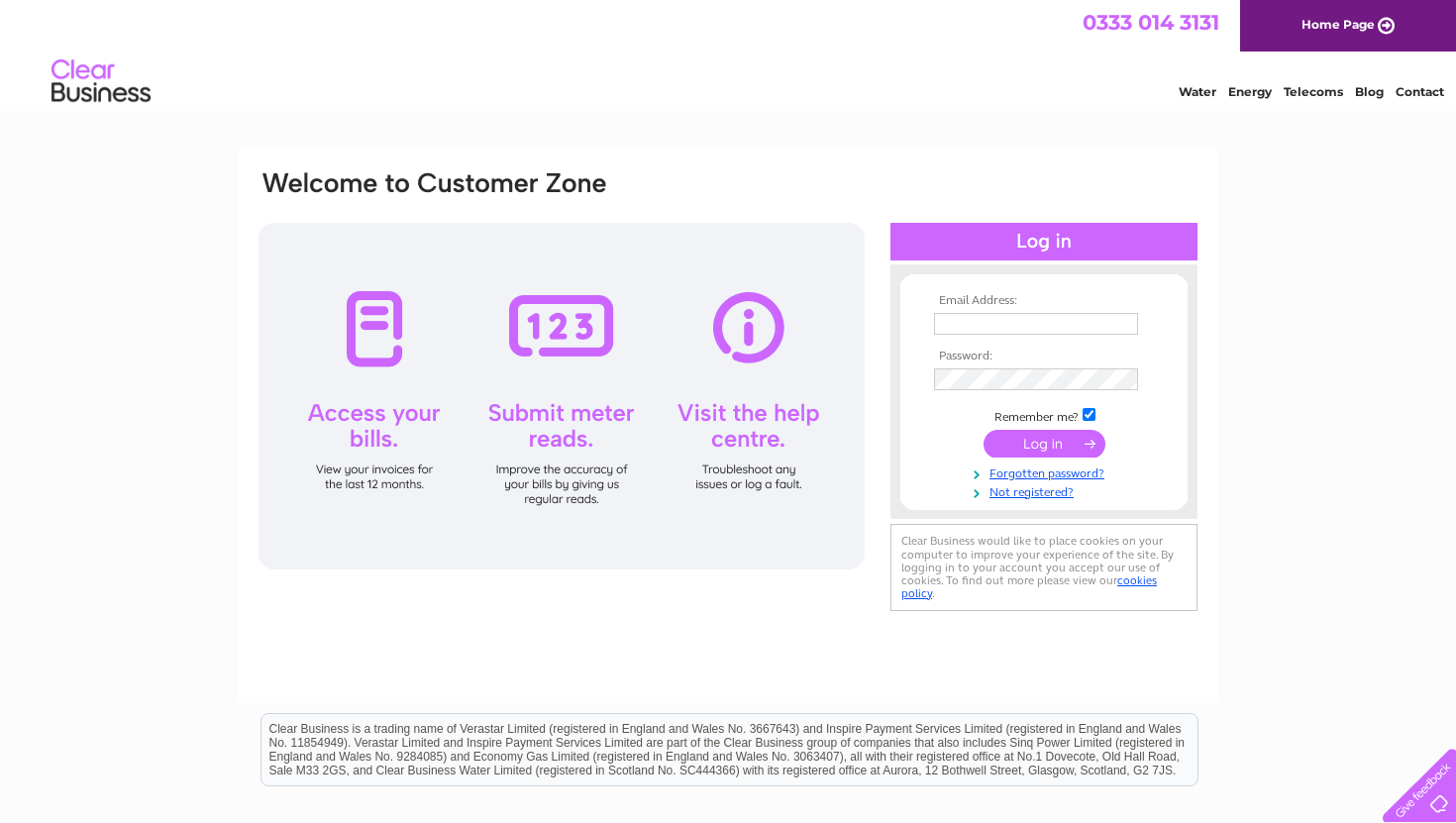 type on "baysidearran@gmail.com" 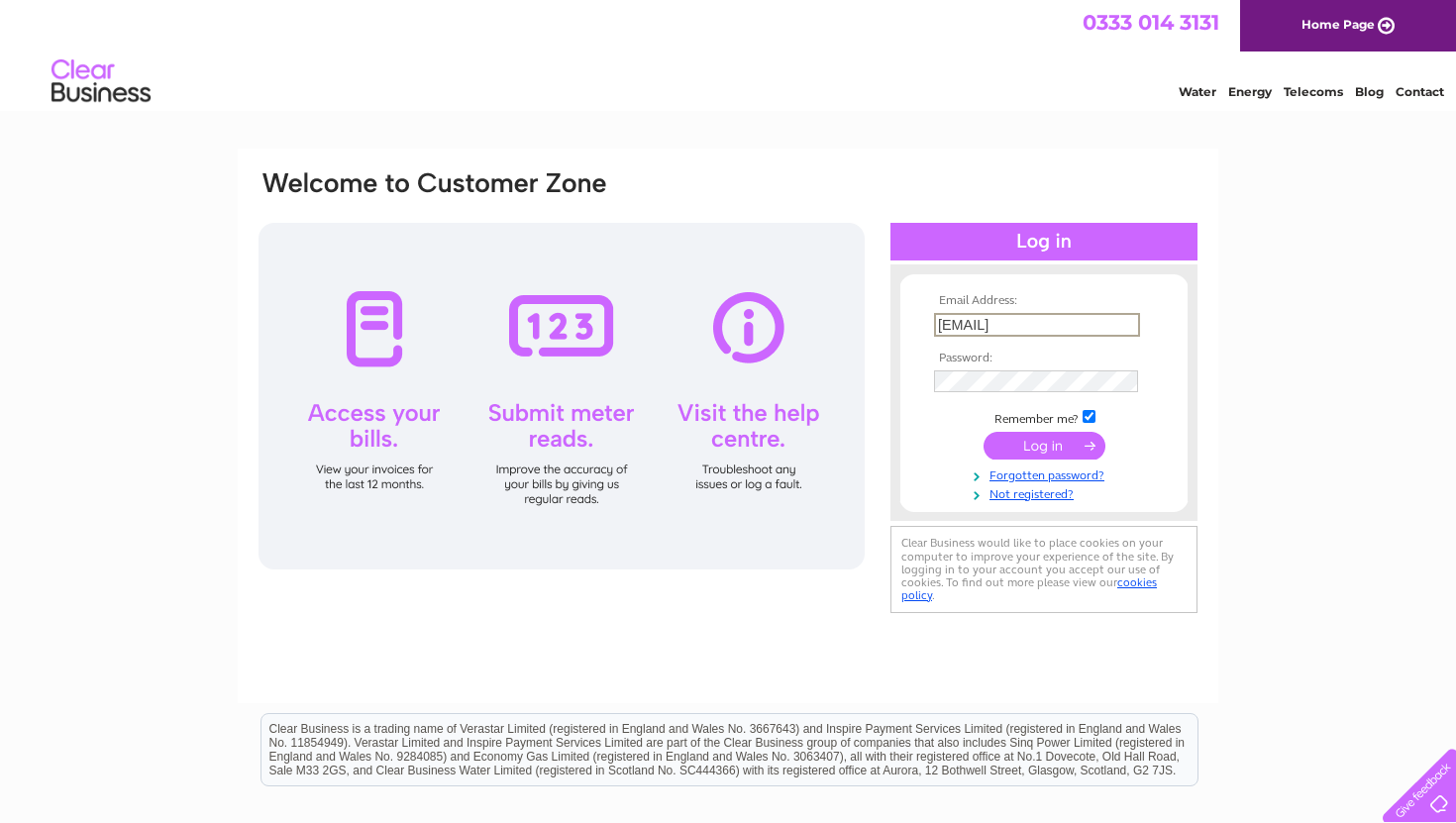 click at bounding box center (1044, 446) 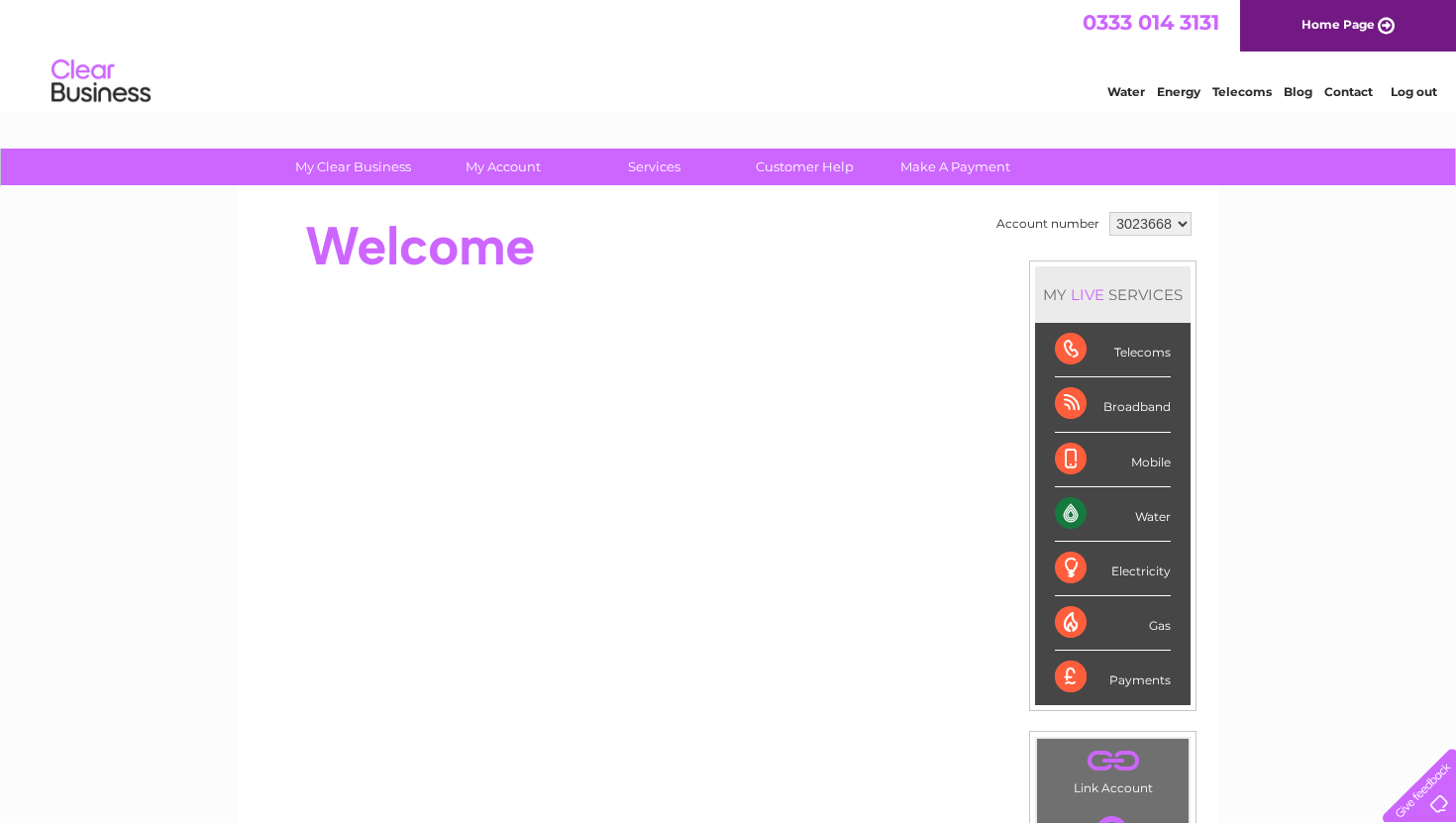 scroll, scrollTop: 0, scrollLeft: 0, axis: both 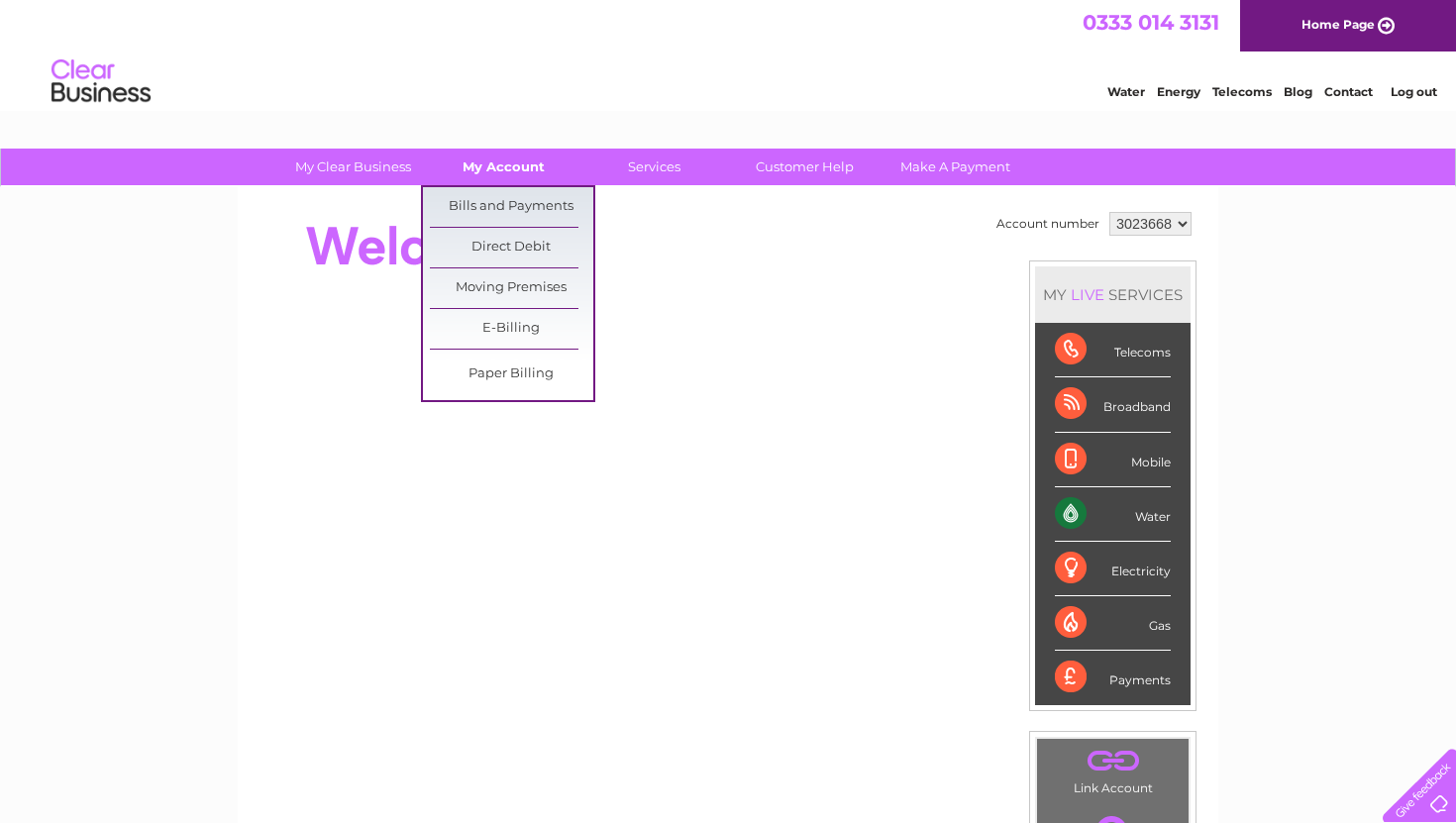 click on "My Account" at bounding box center [503, 166] 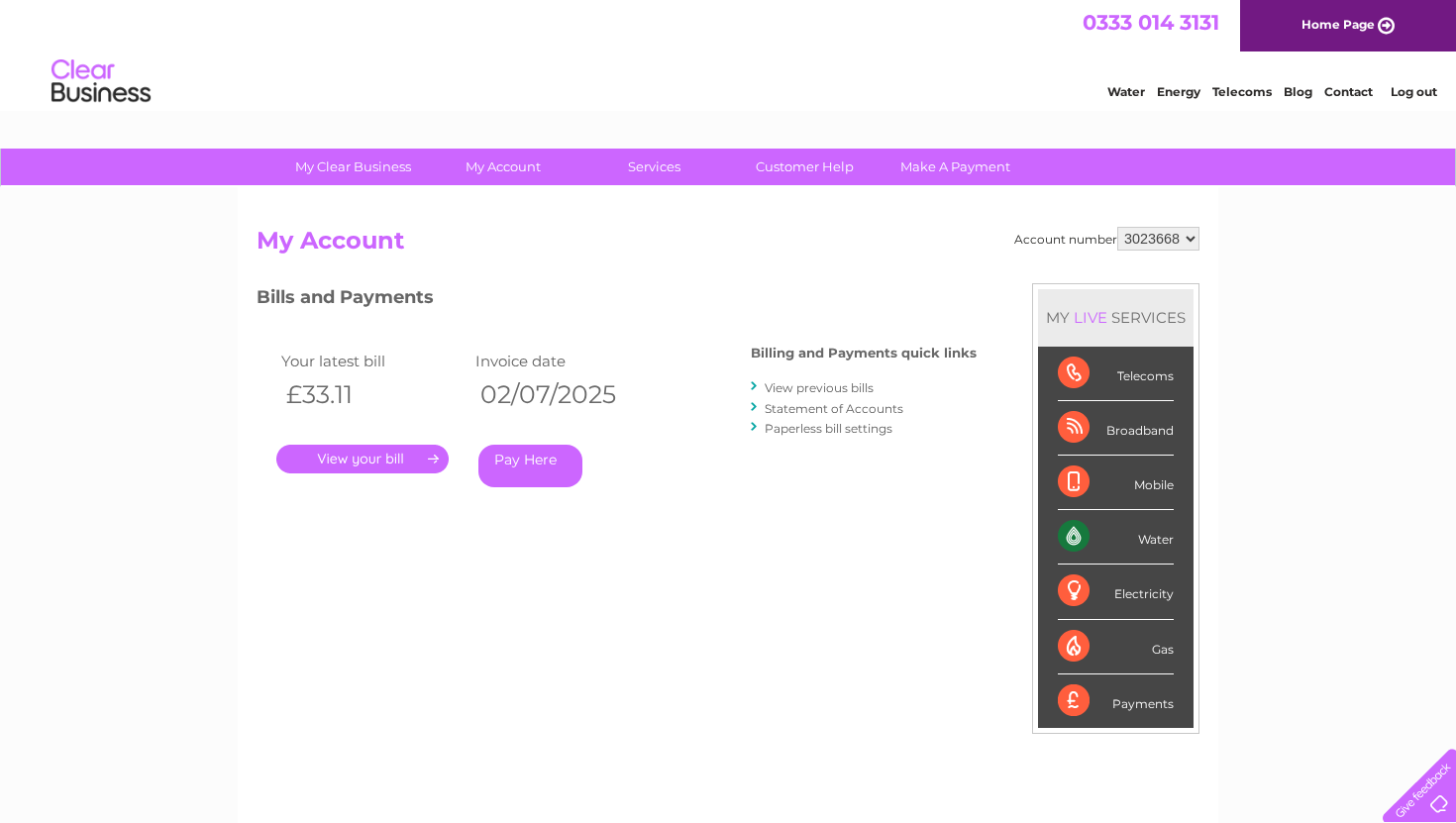 scroll, scrollTop: 0, scrollLeft: 0, axis: both 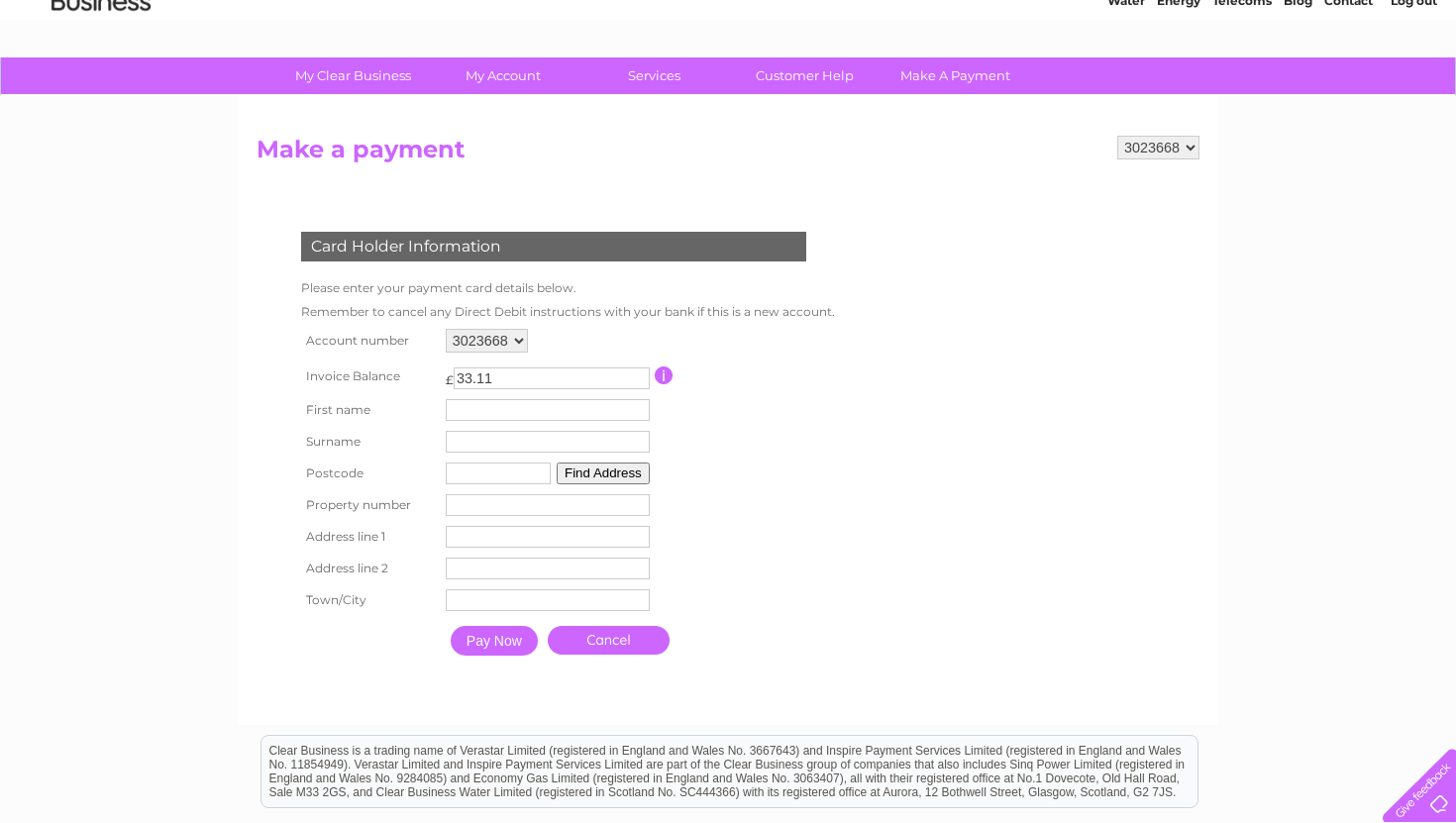 click on "First name" at bounding box center (548, 410) 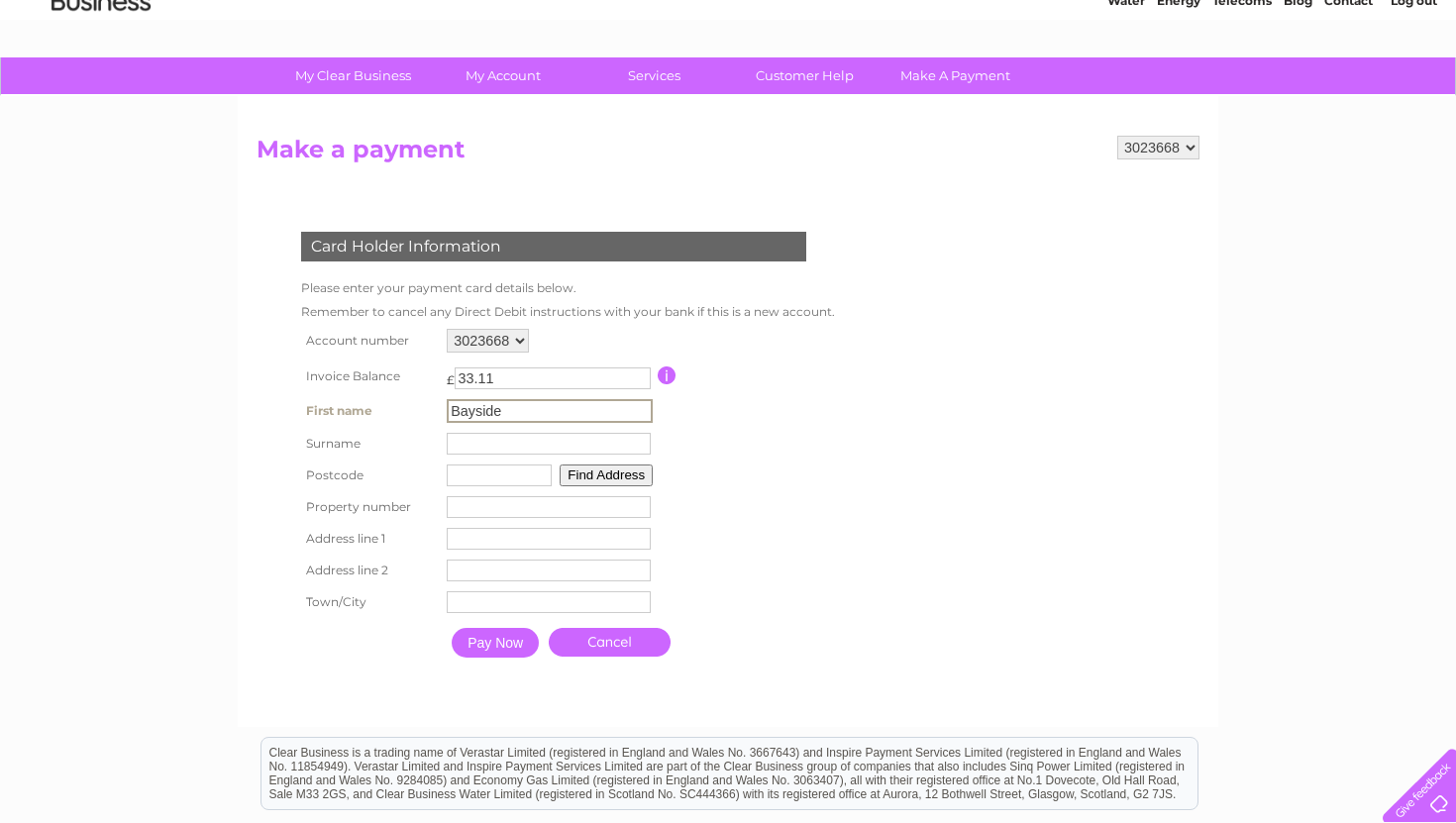 type on "Bayside" 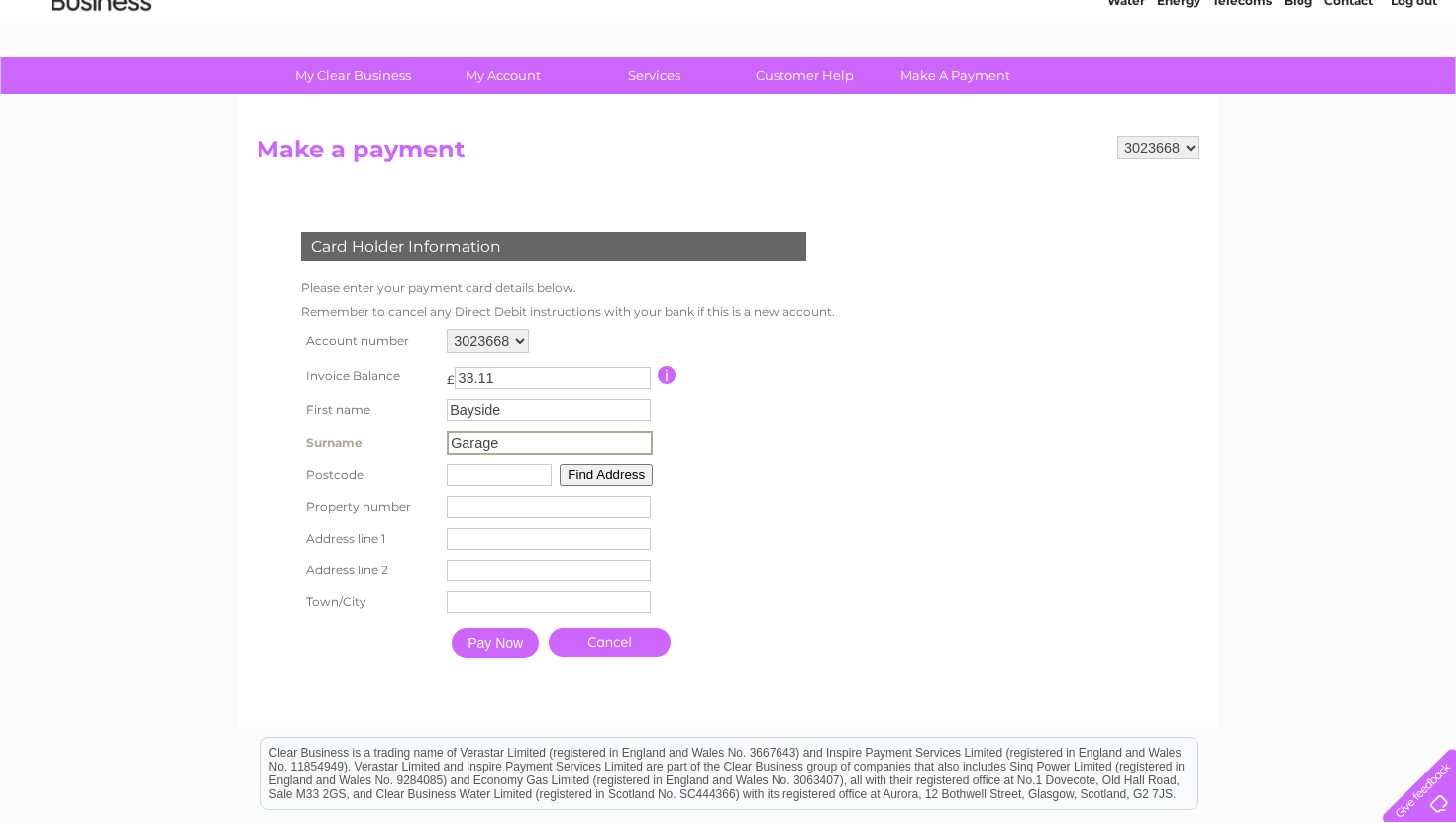 type on "Garage" 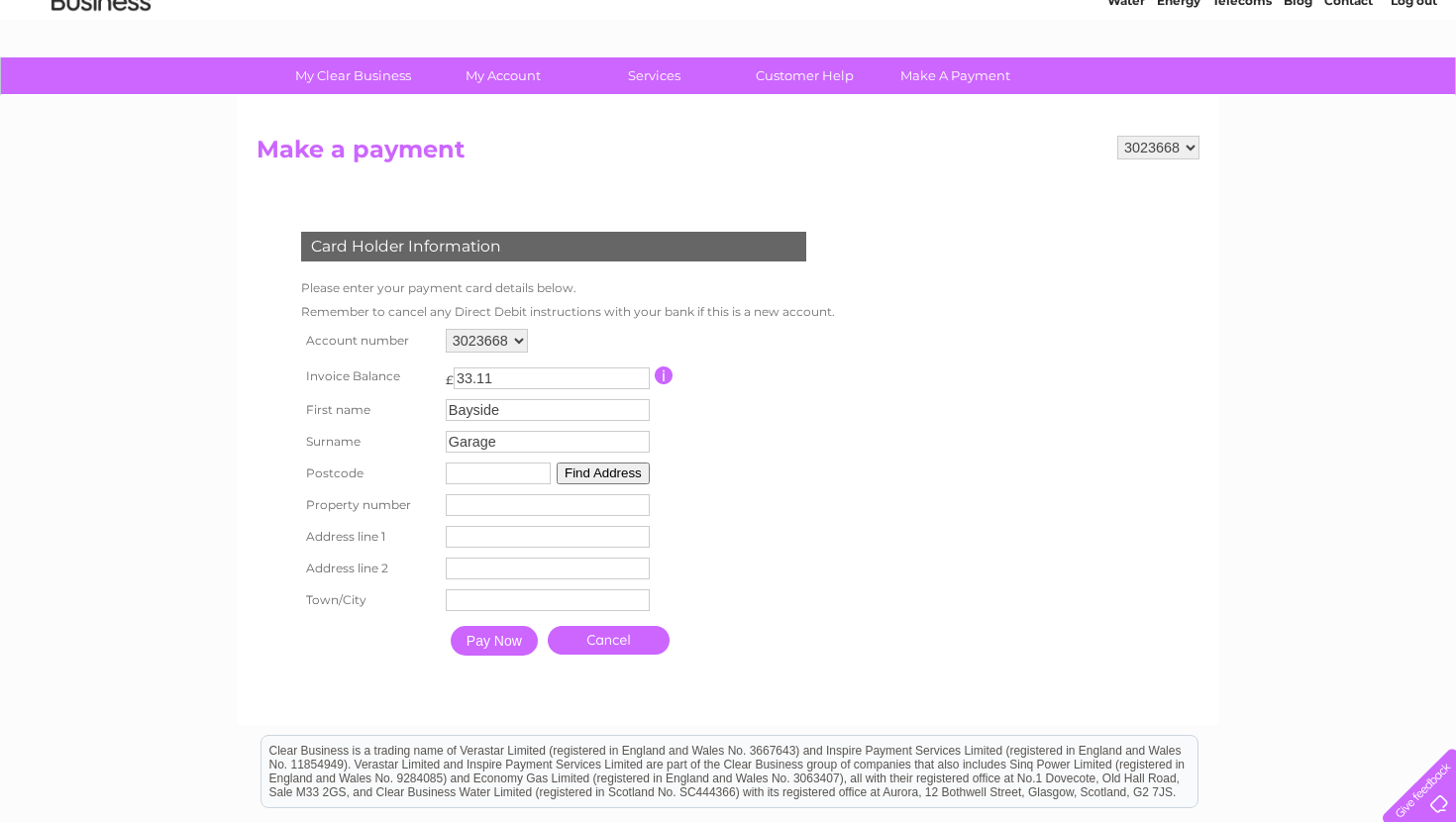 click at bounding box center [548, 505] 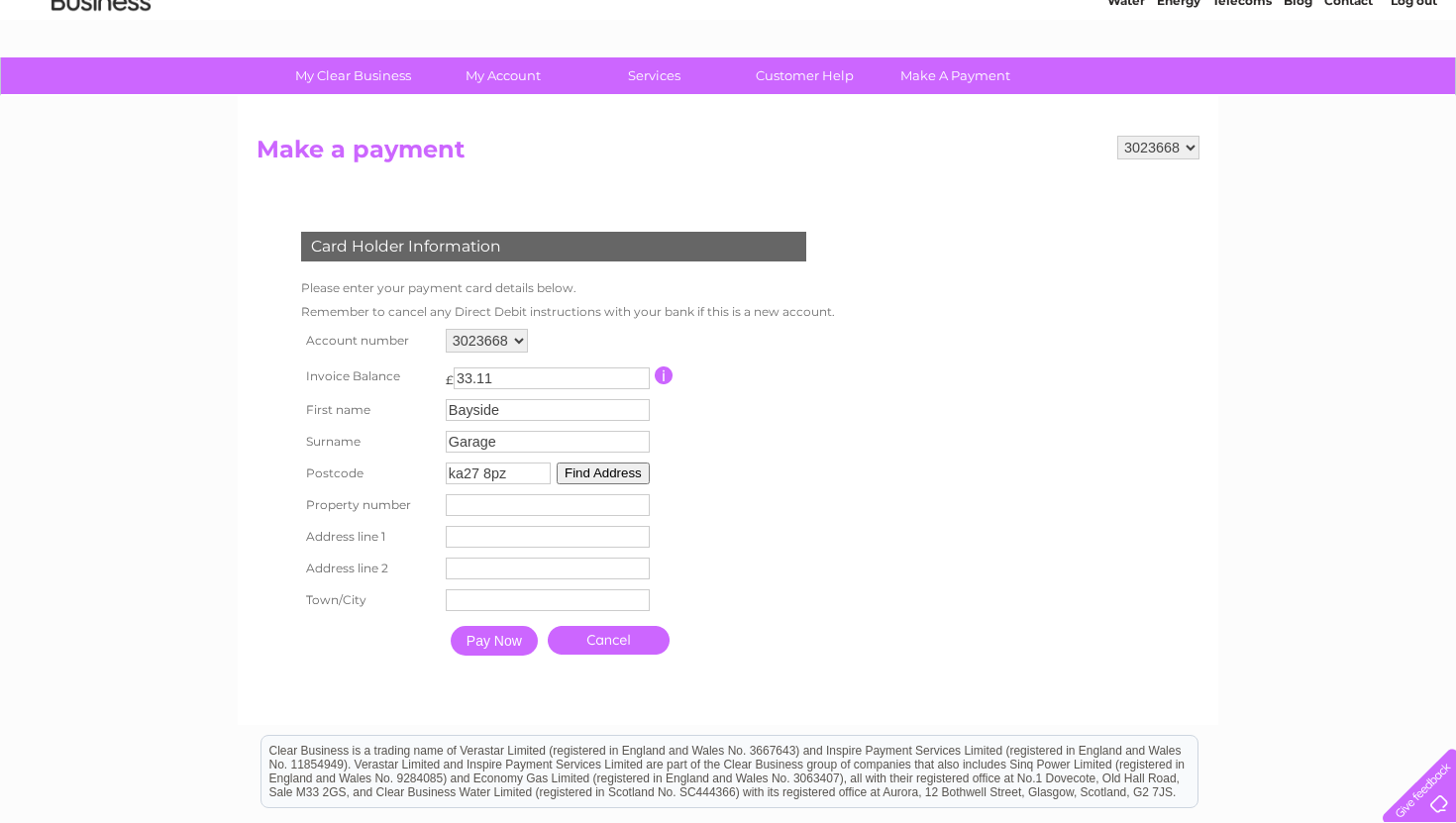 type on "ka27 8pz" 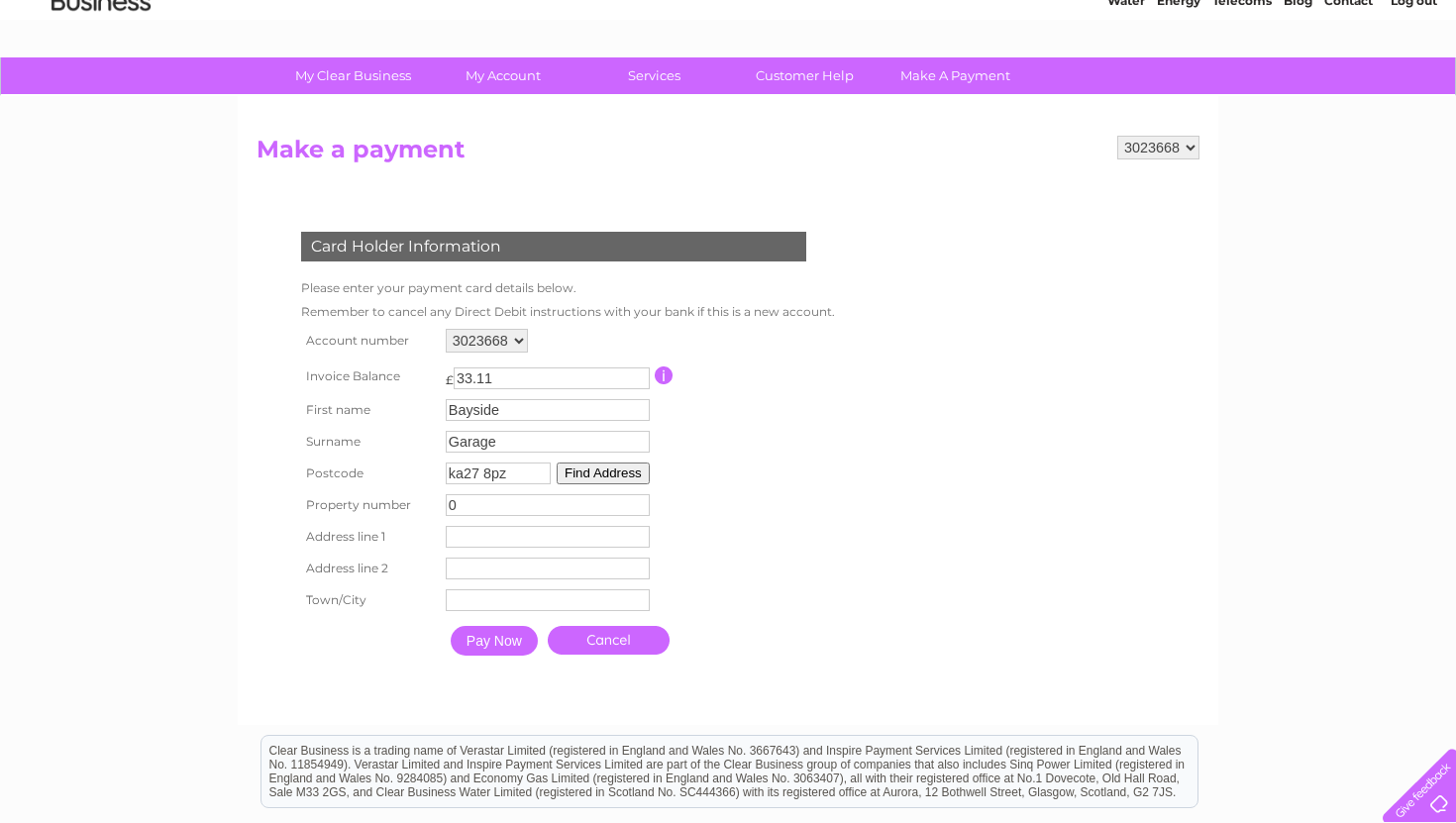 type on "0" 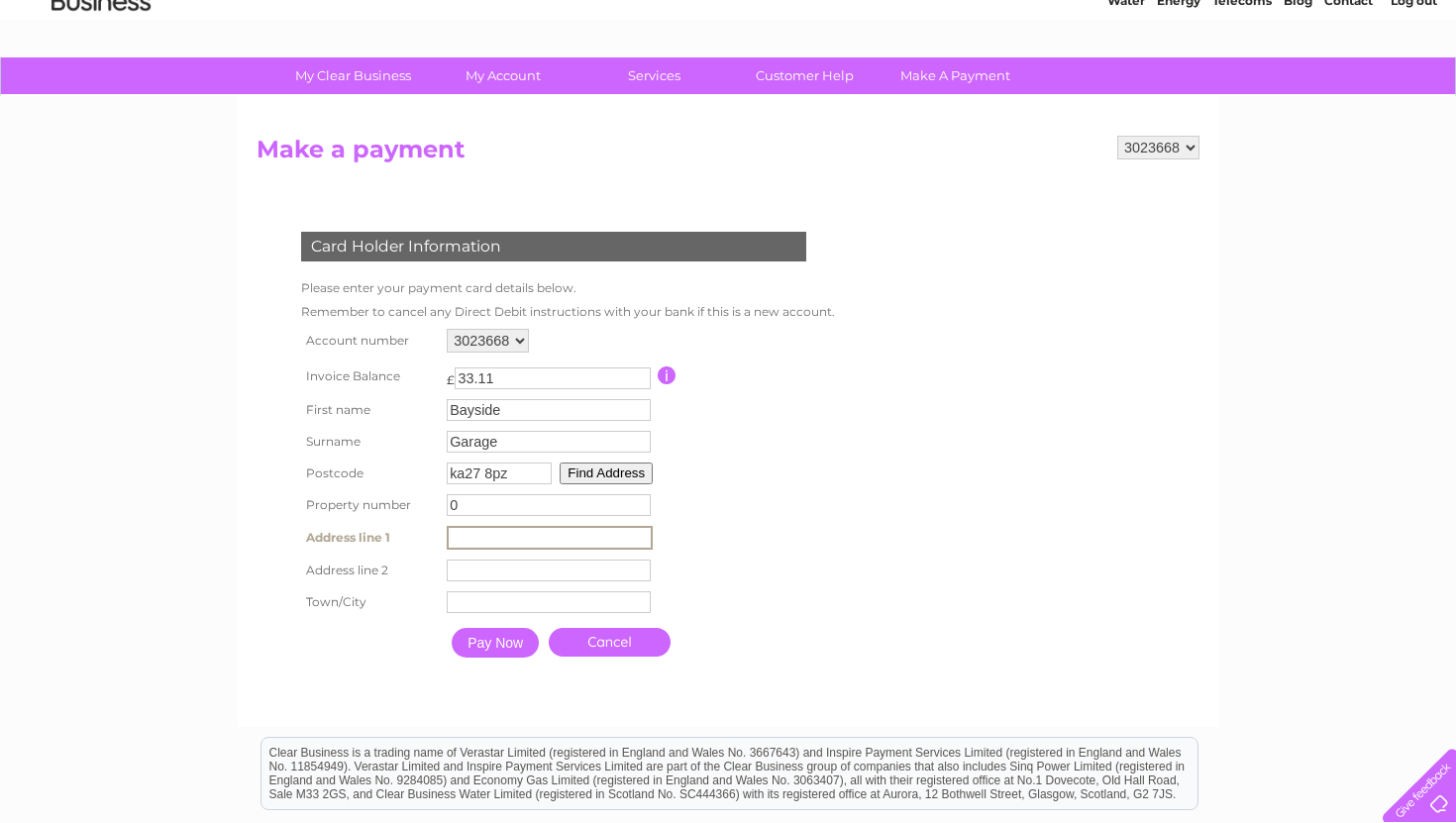 click at bounding box center [550, 538] 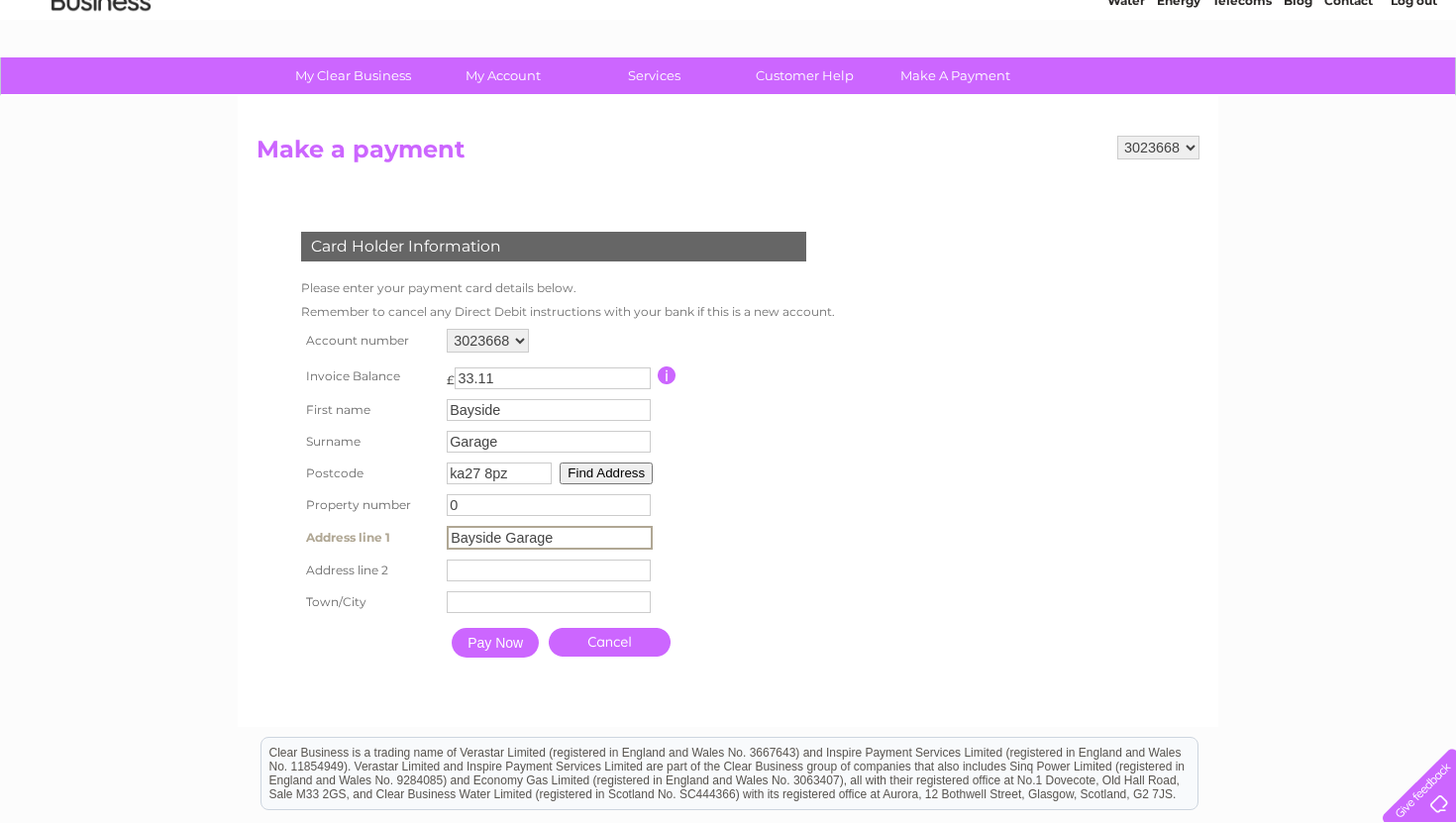 type on "Bayside Garage" 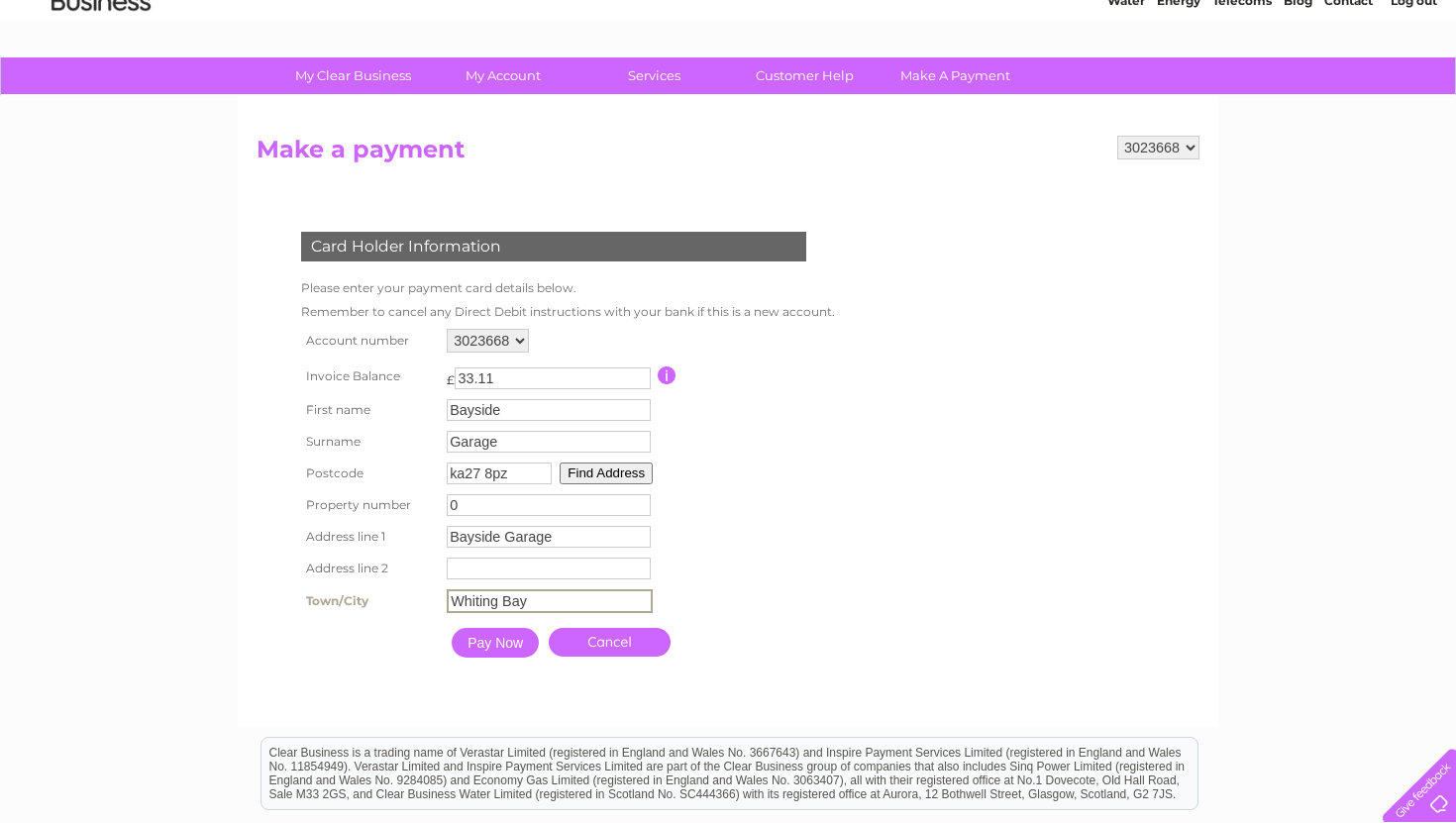 type on "Whiting Bay" 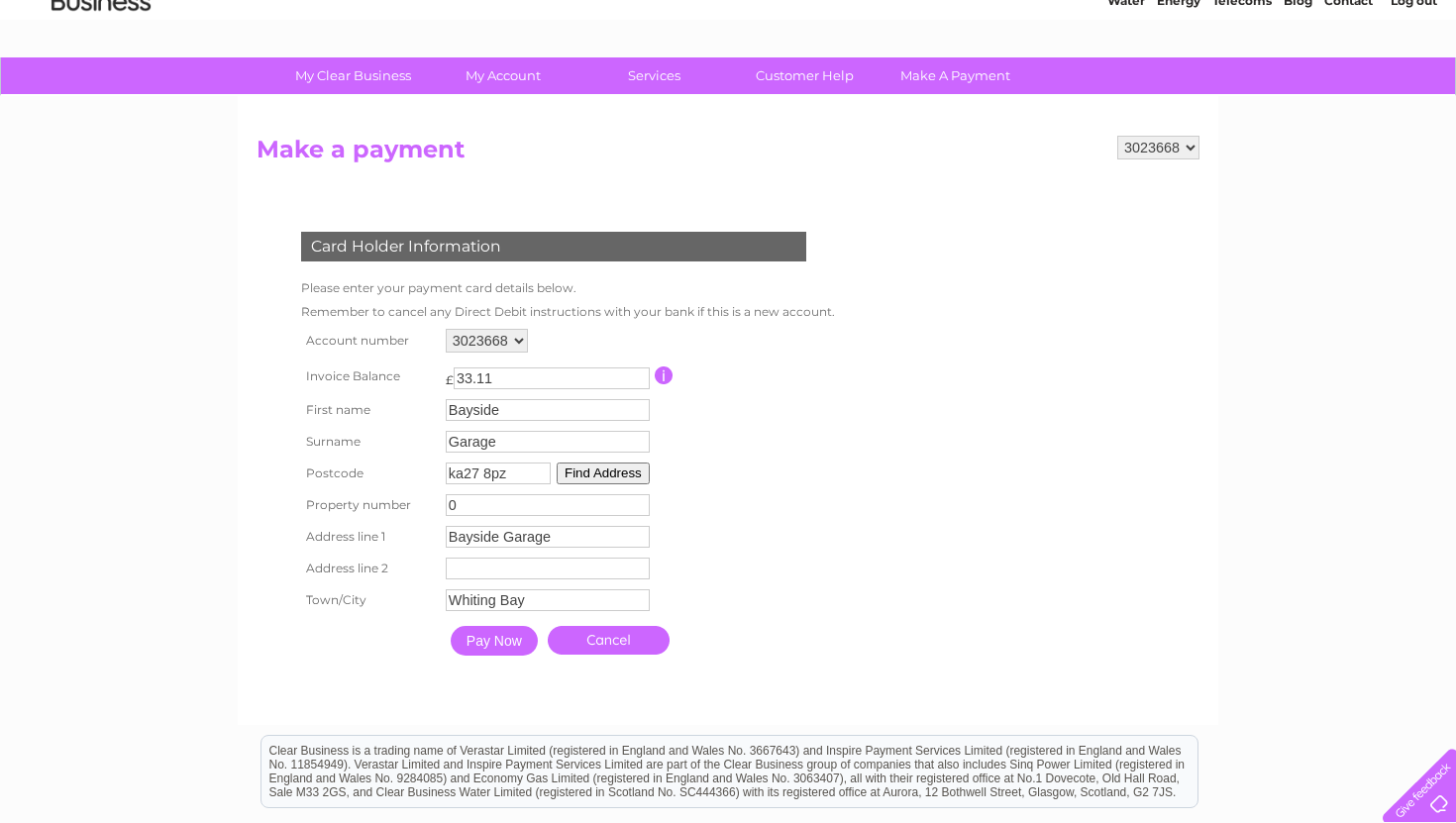 click on "Pay Now" at bounding box center [494, 641] 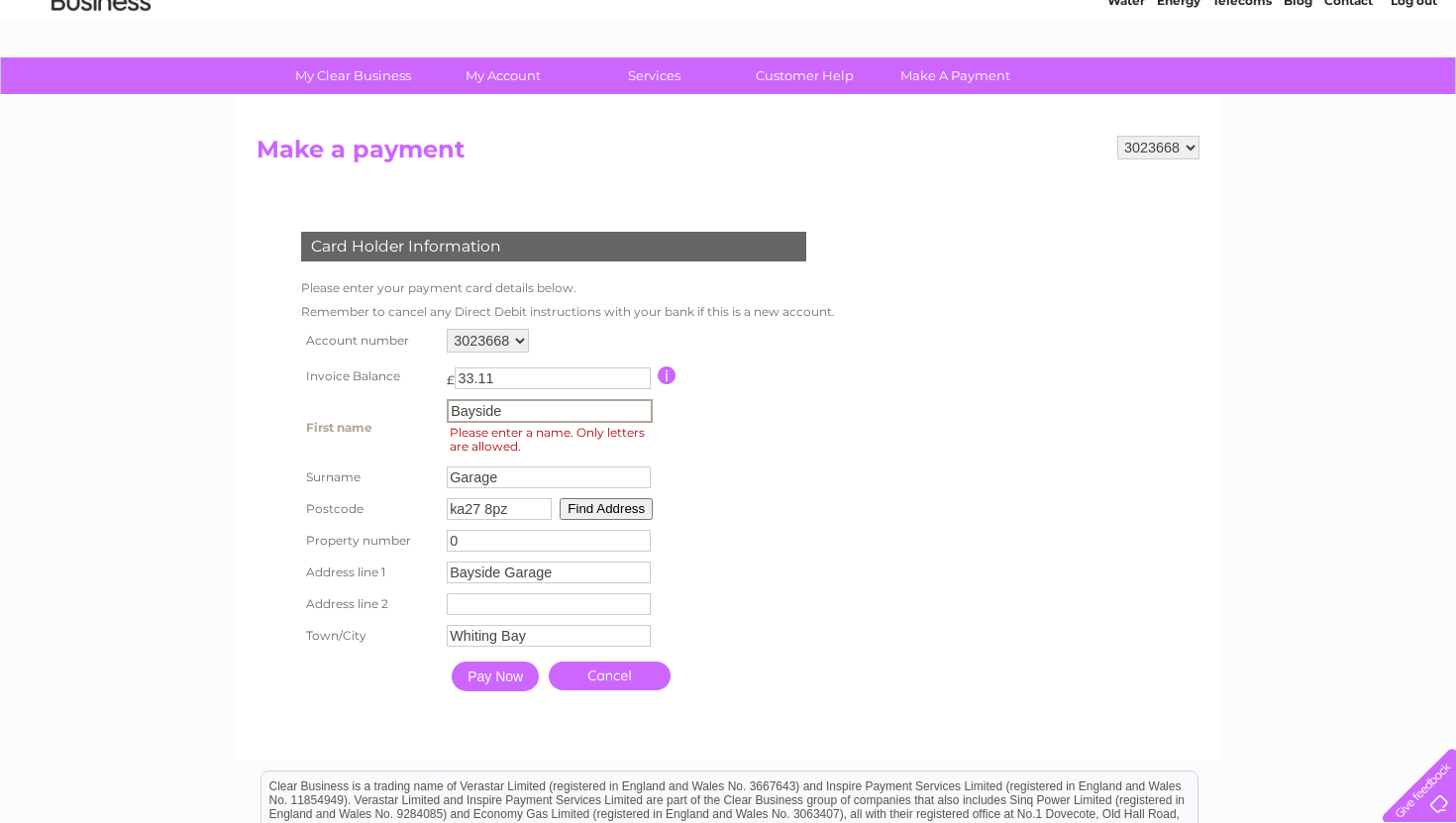 click on "Bayside" at bounding box center (550, 411) 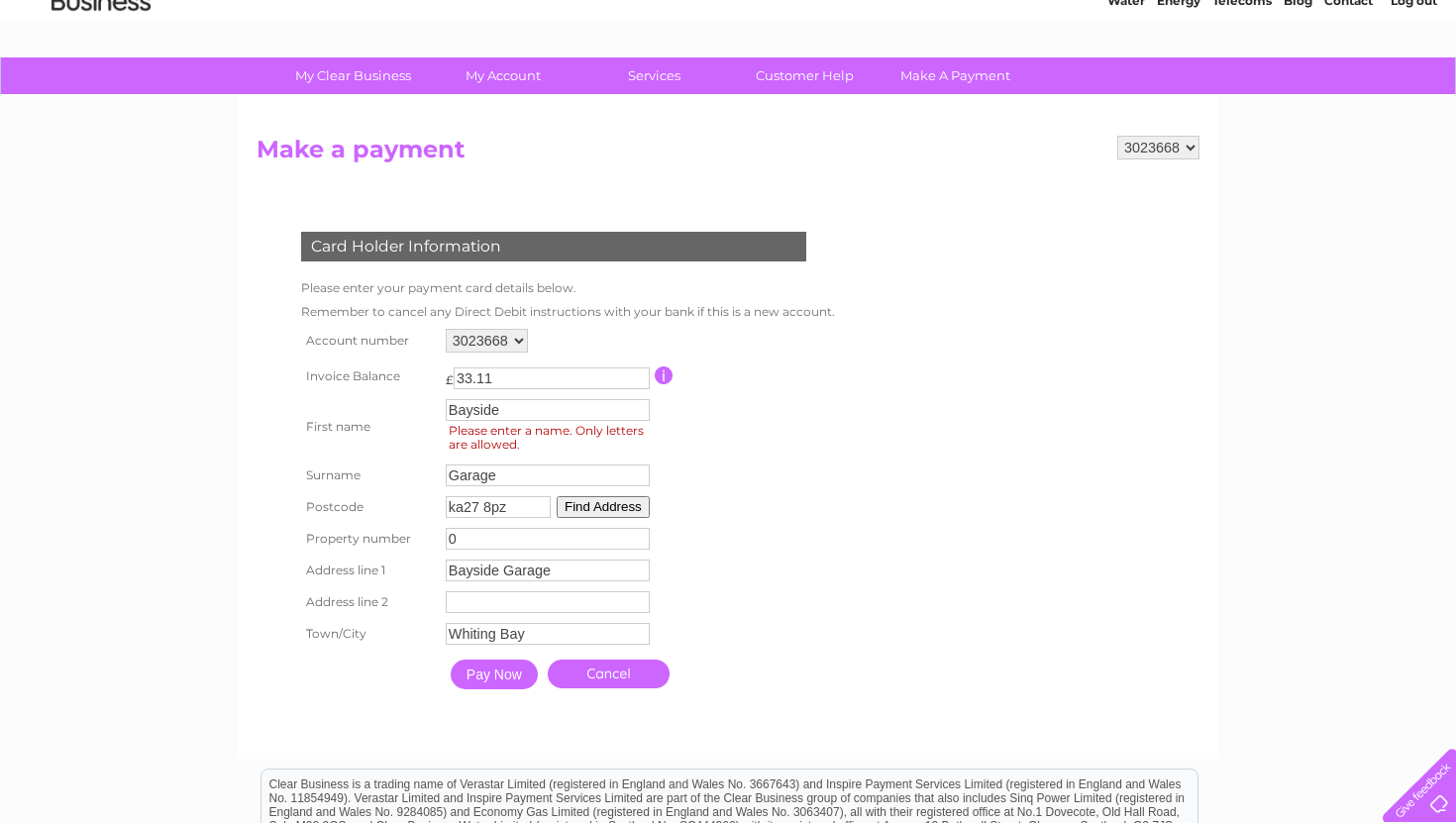 click on "Pay Now" at bounding box center [494, 674] 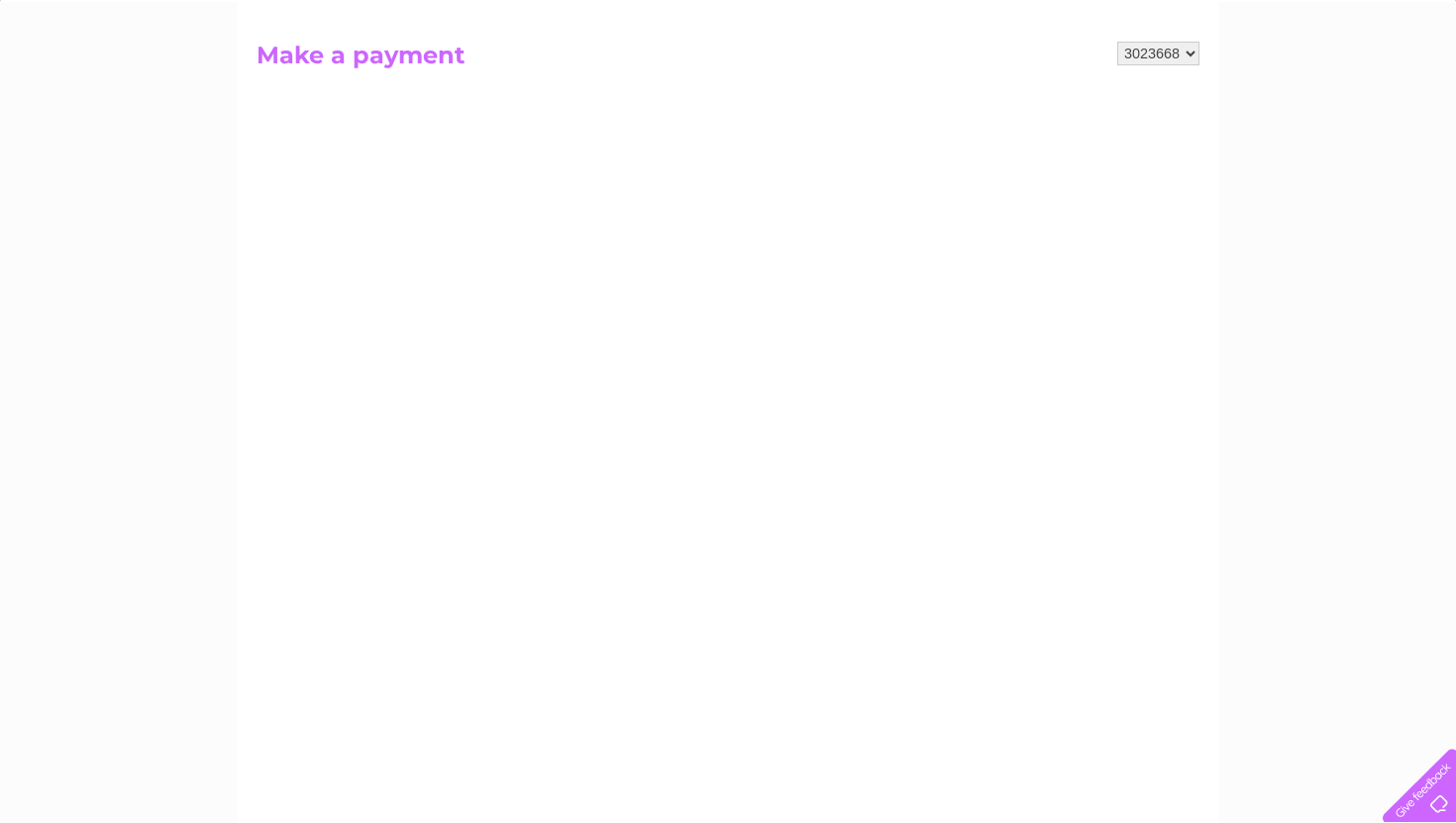 scroll, scrollTop: 258, scrollLeft: 0, axis: vertical 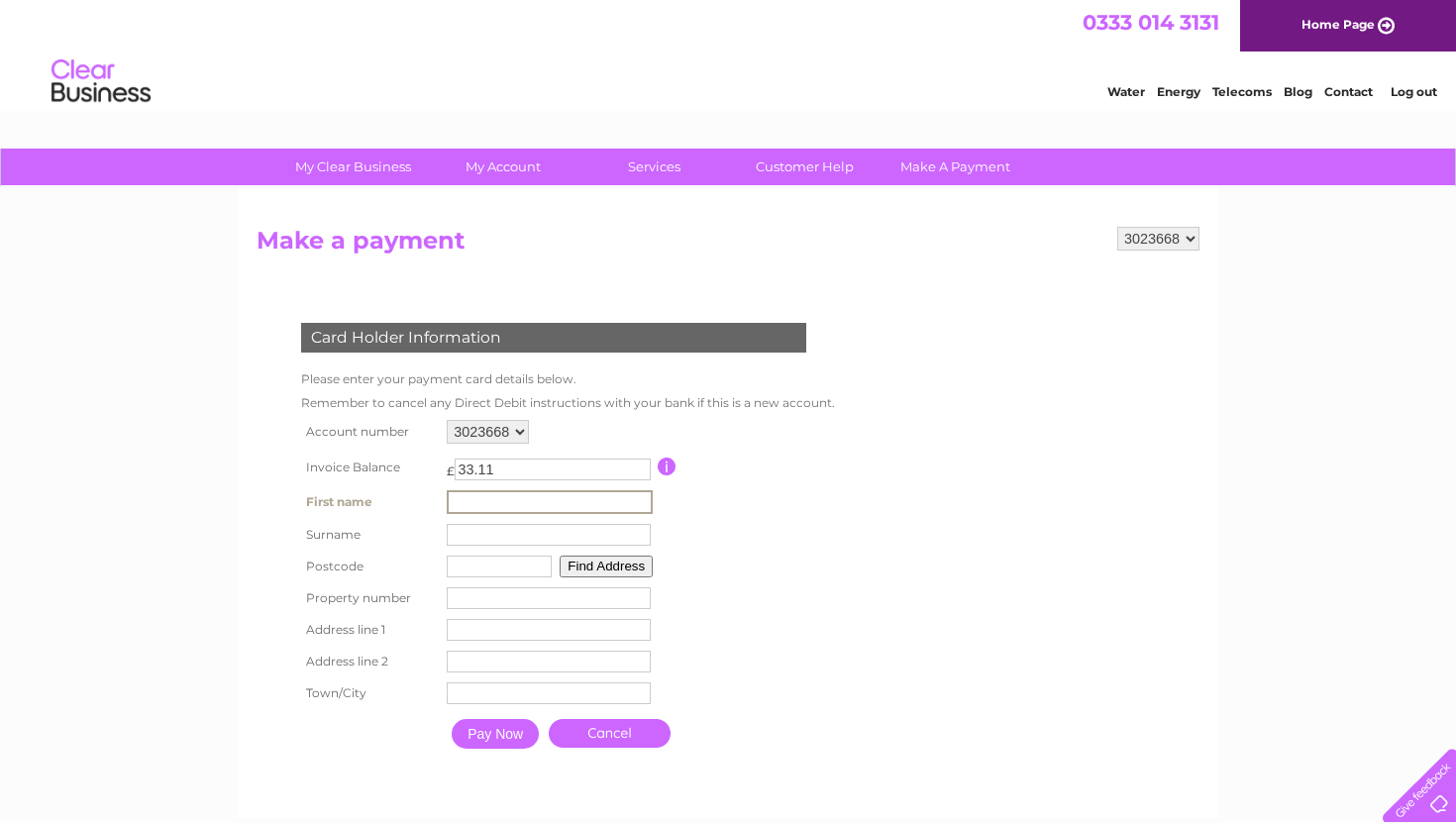 click at bounding box center [550, 502] 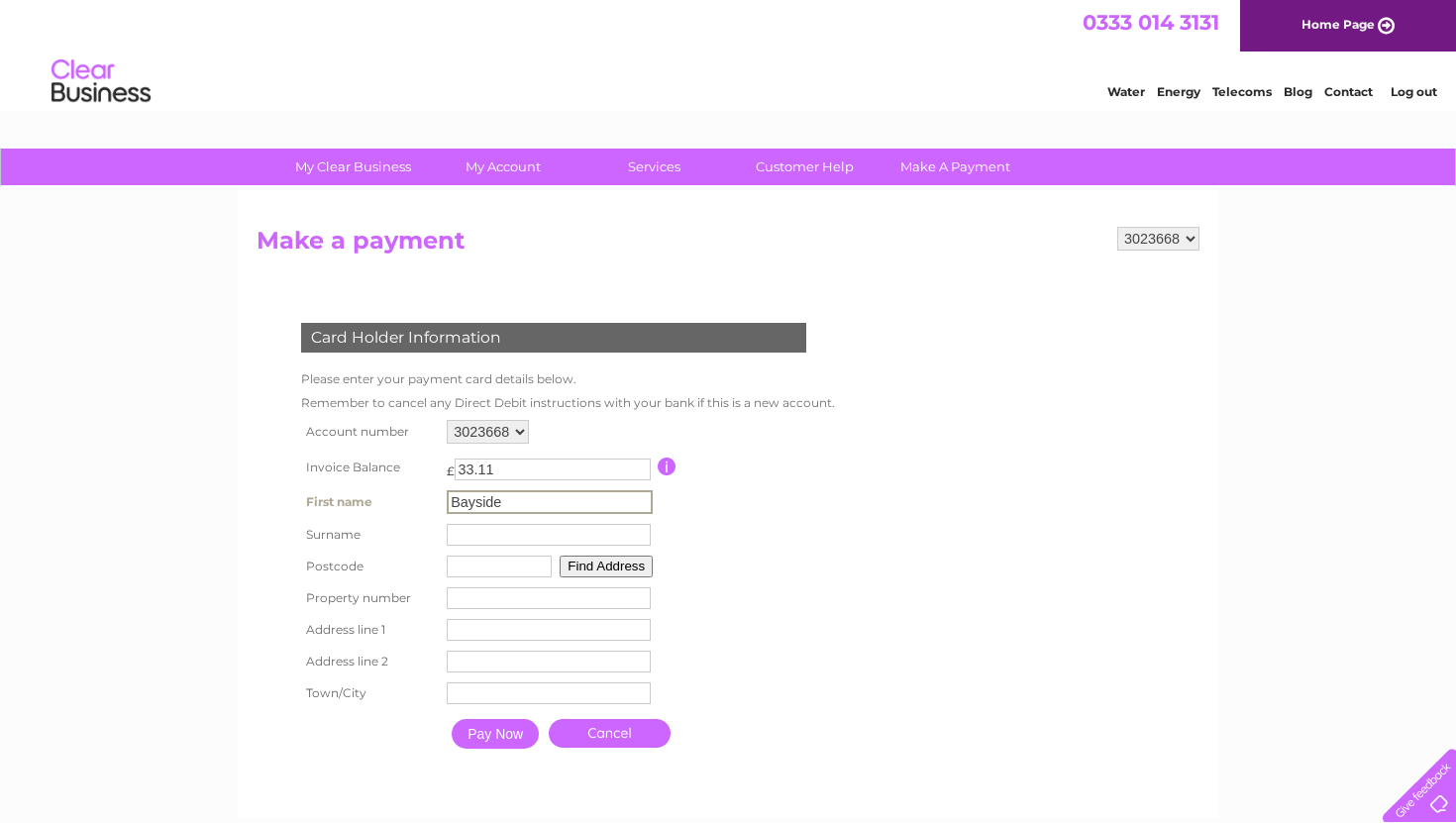 click at bounding box center [549, 535] 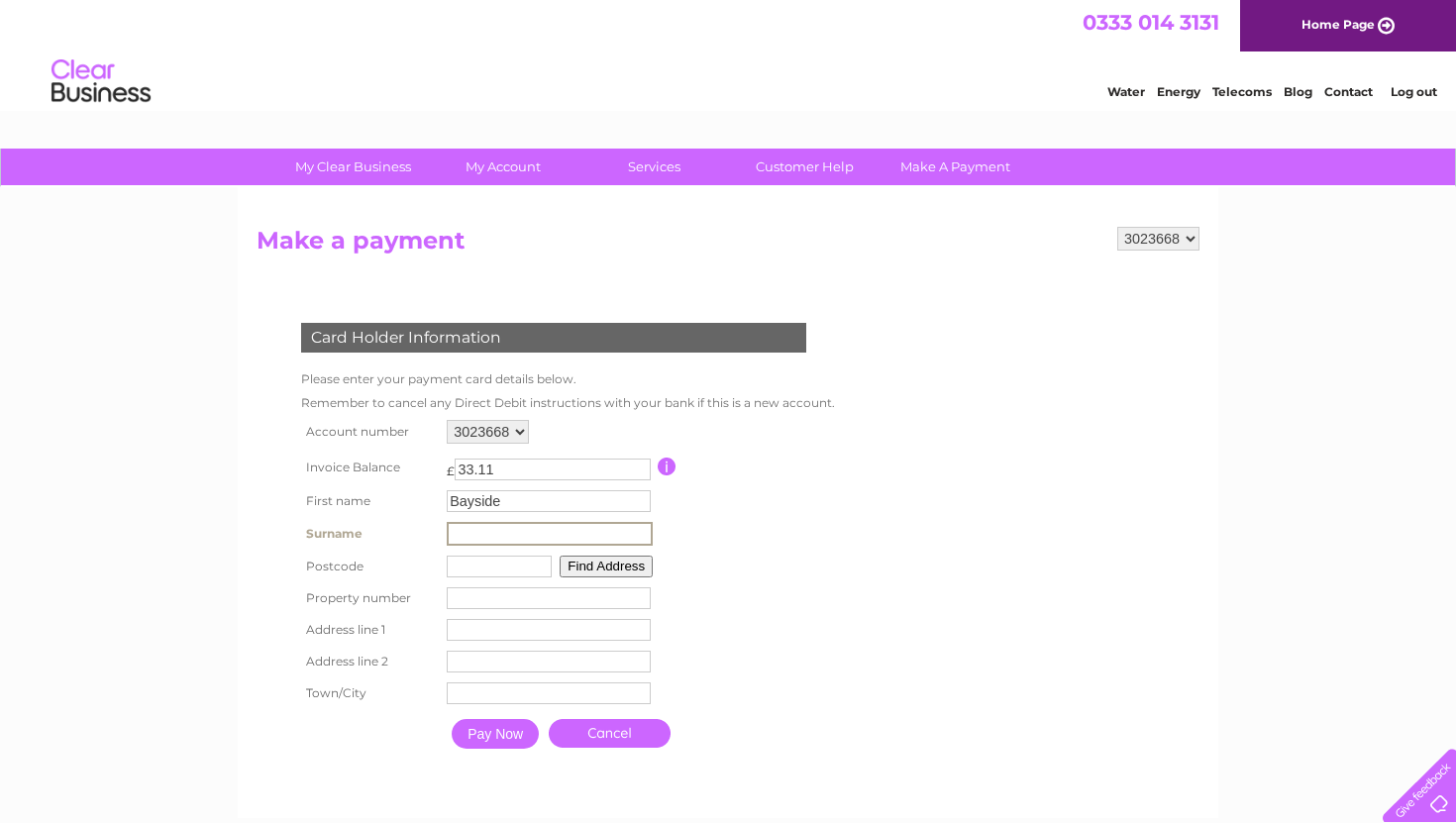 type on "Garage" 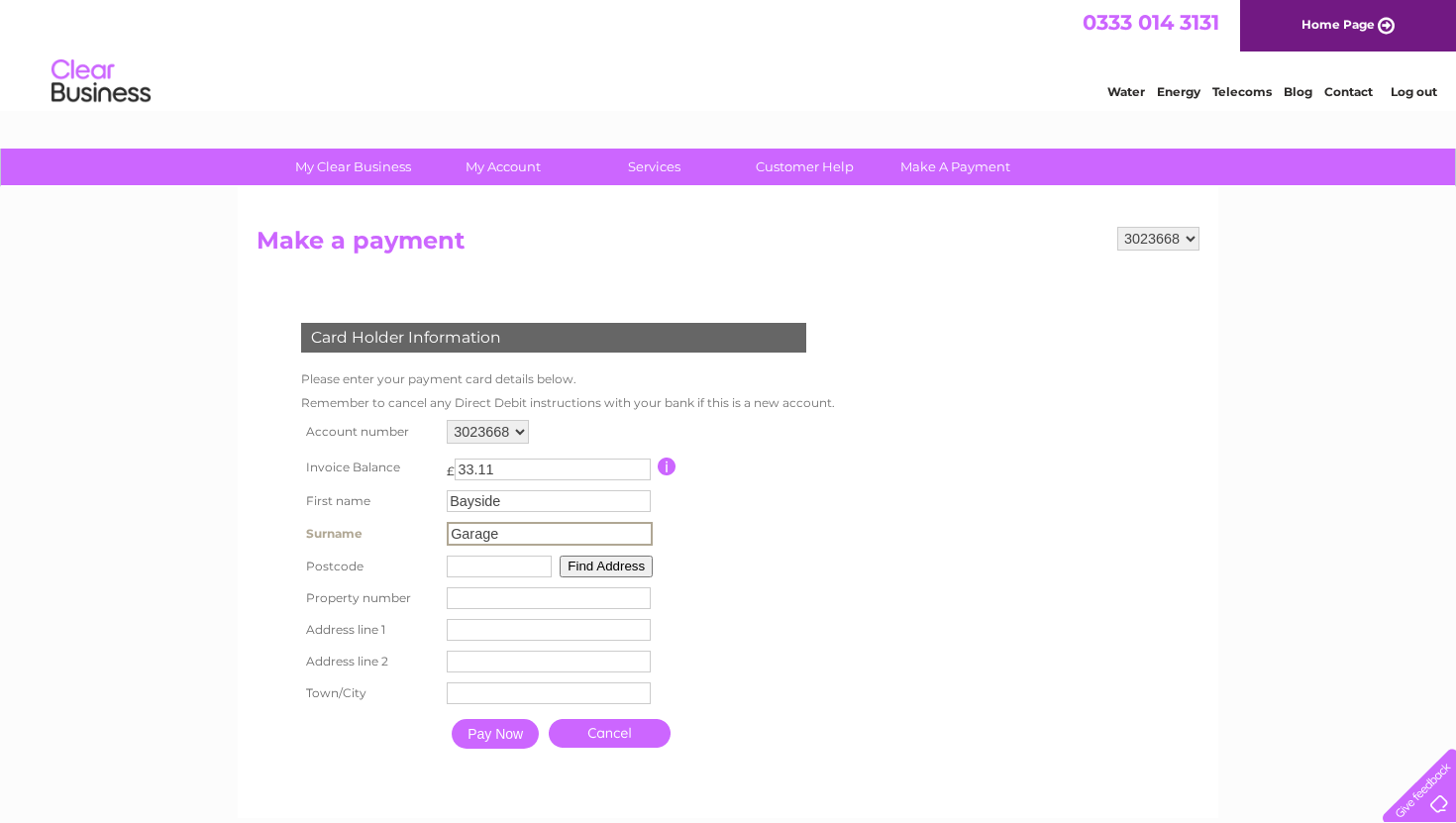 click at bounding box center [499, 566] 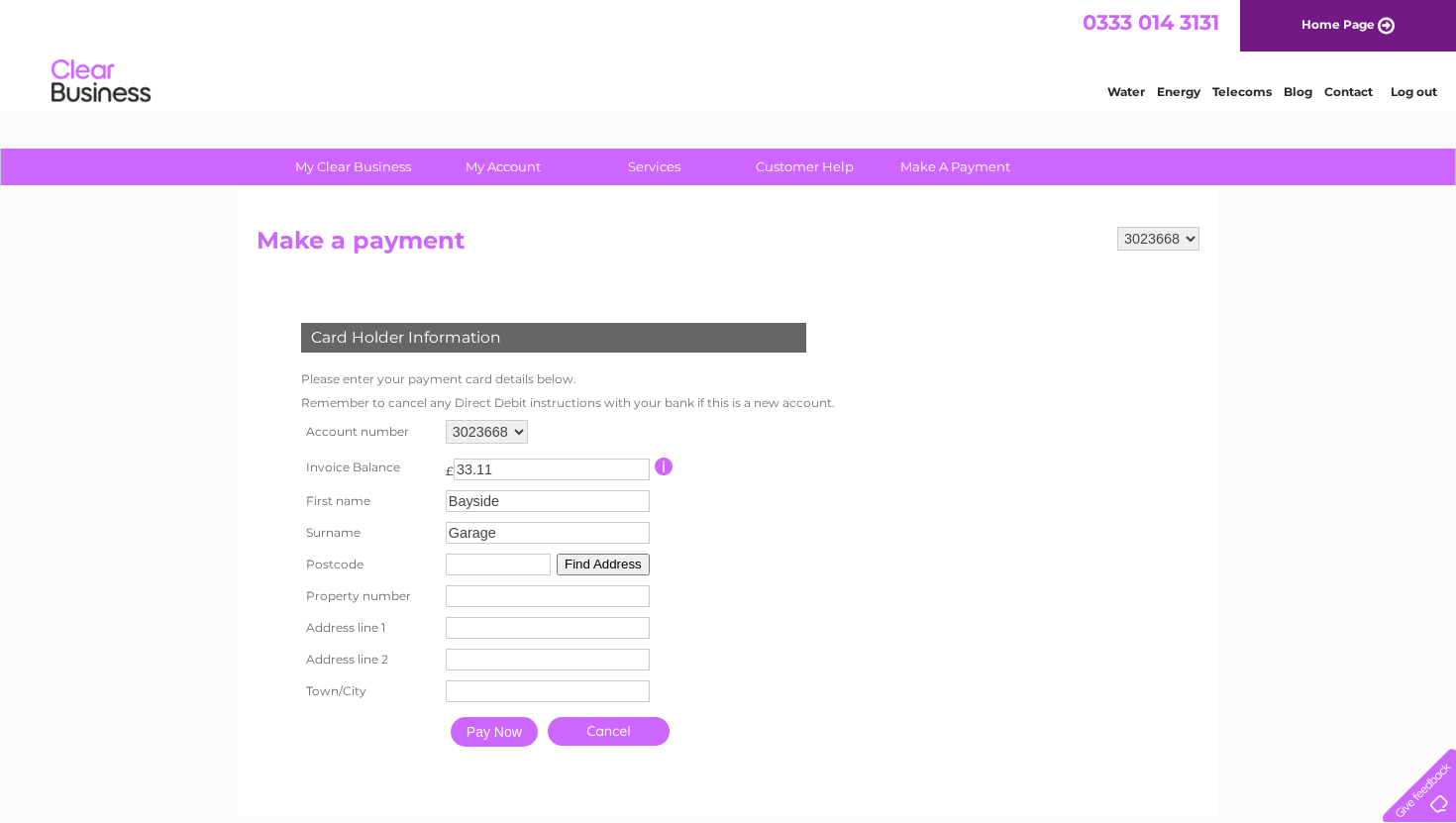 type on "ka27 8pz" 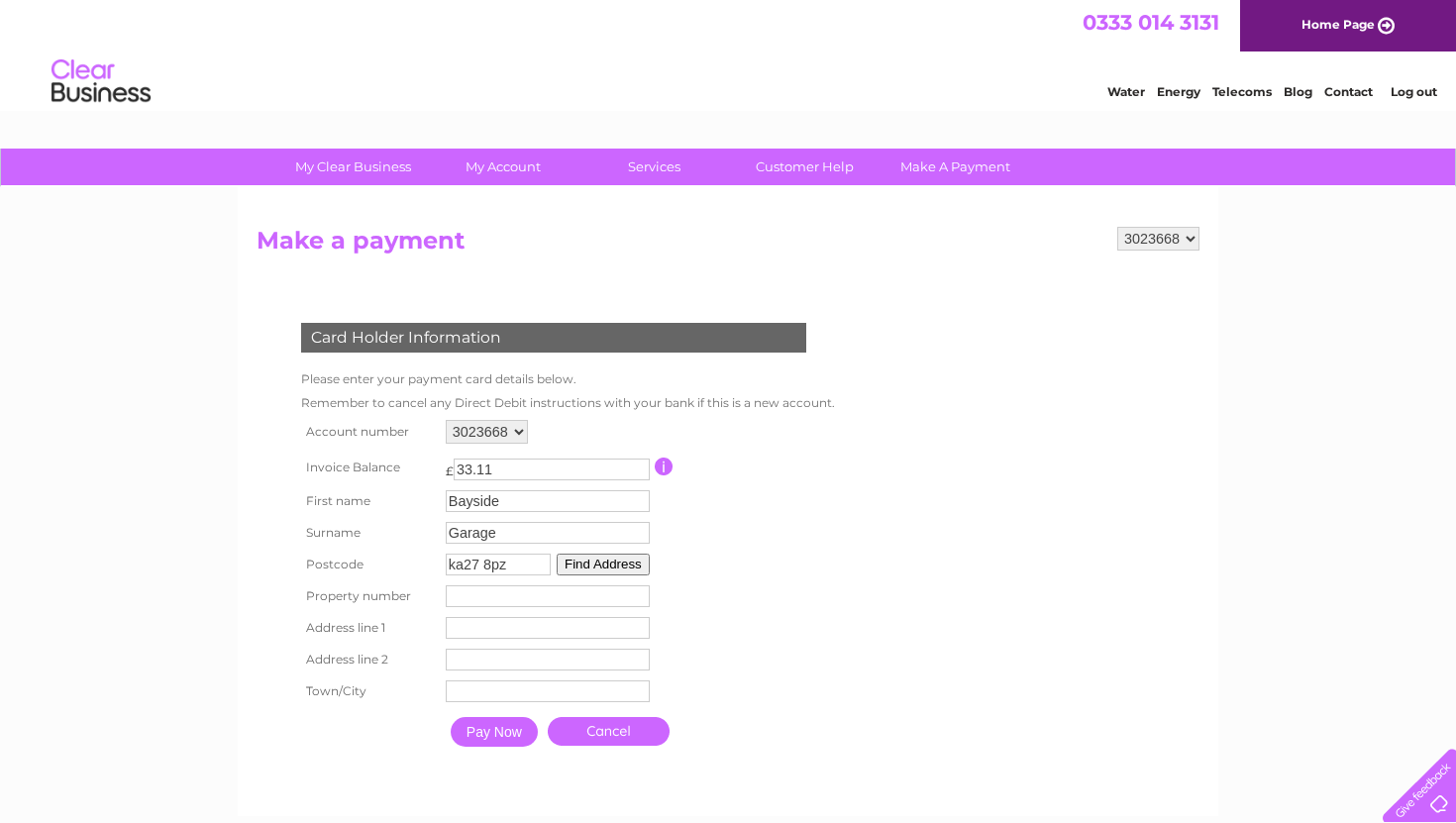 click at bounding box center (548, 596) 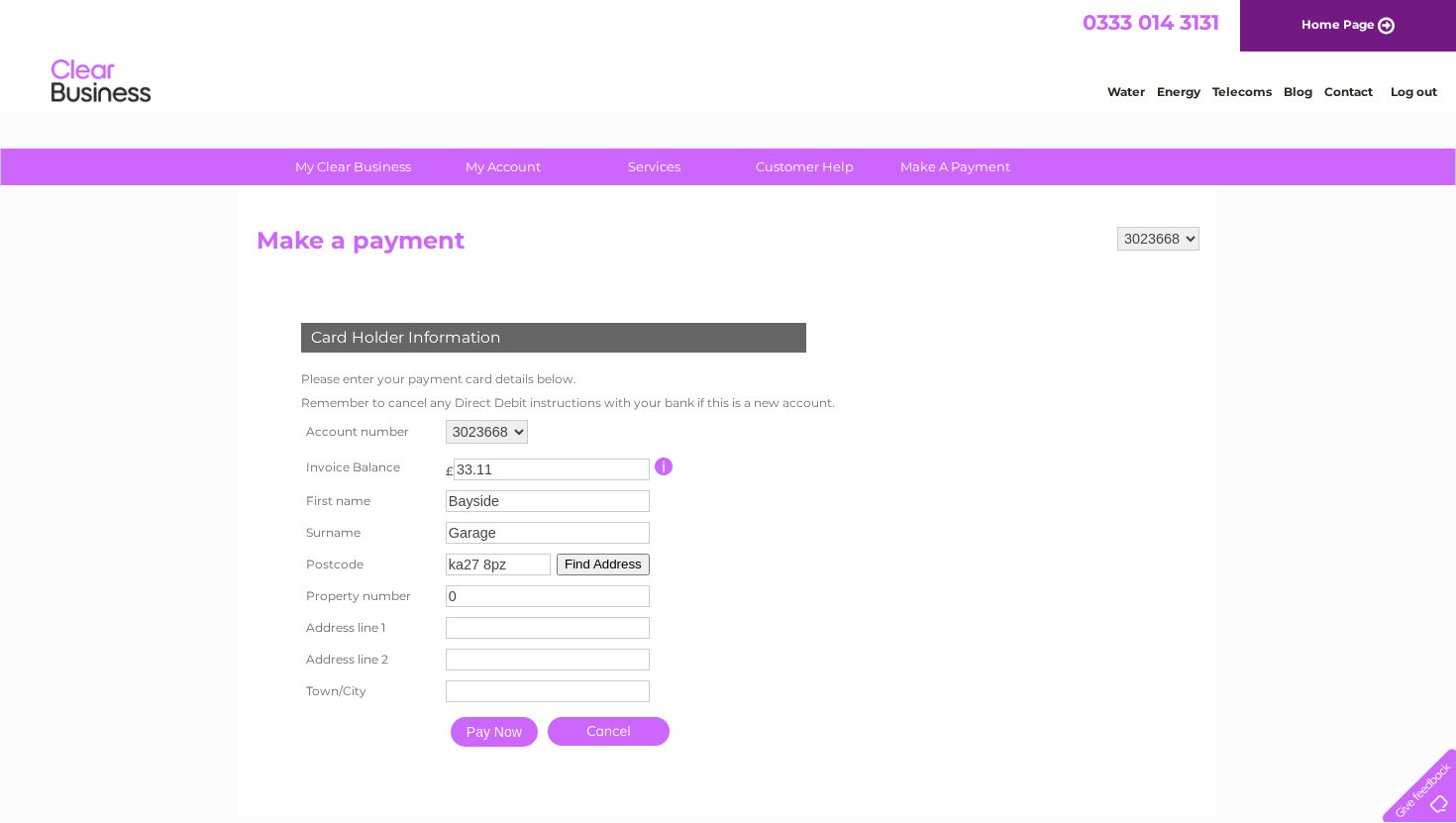 type on "0" 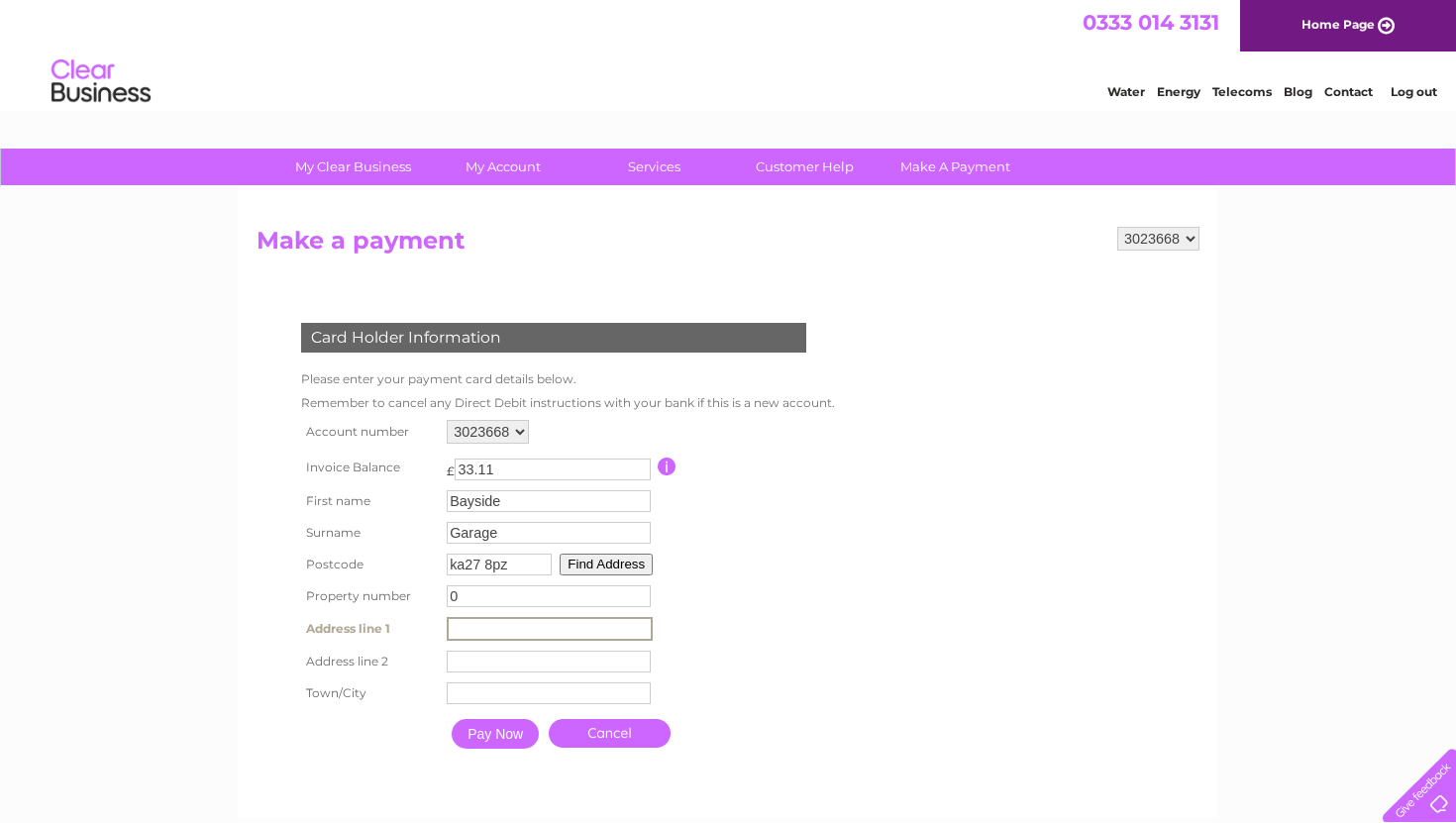 type on "Bayside Garage" 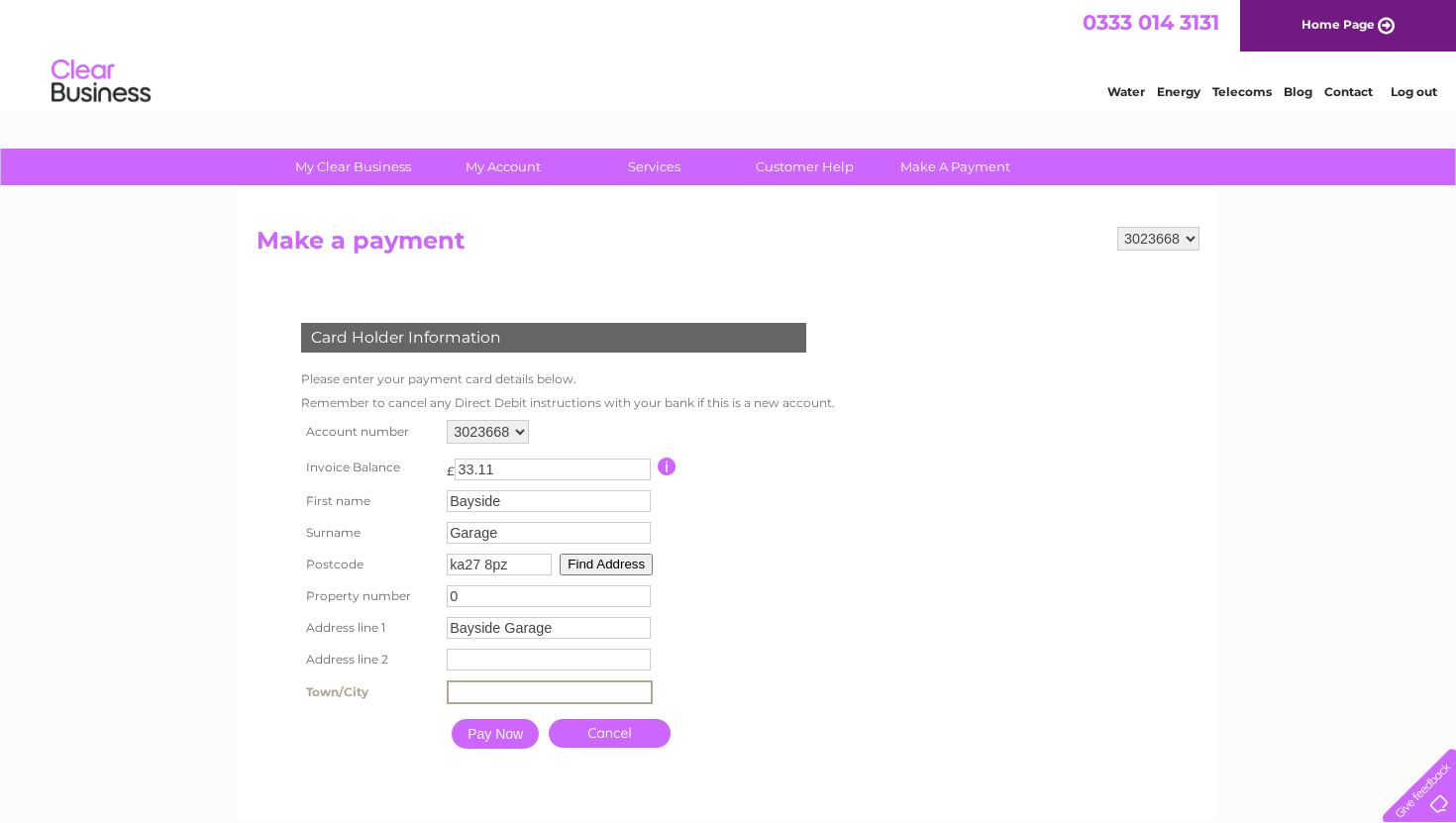 click at bounding box center (550, 692) 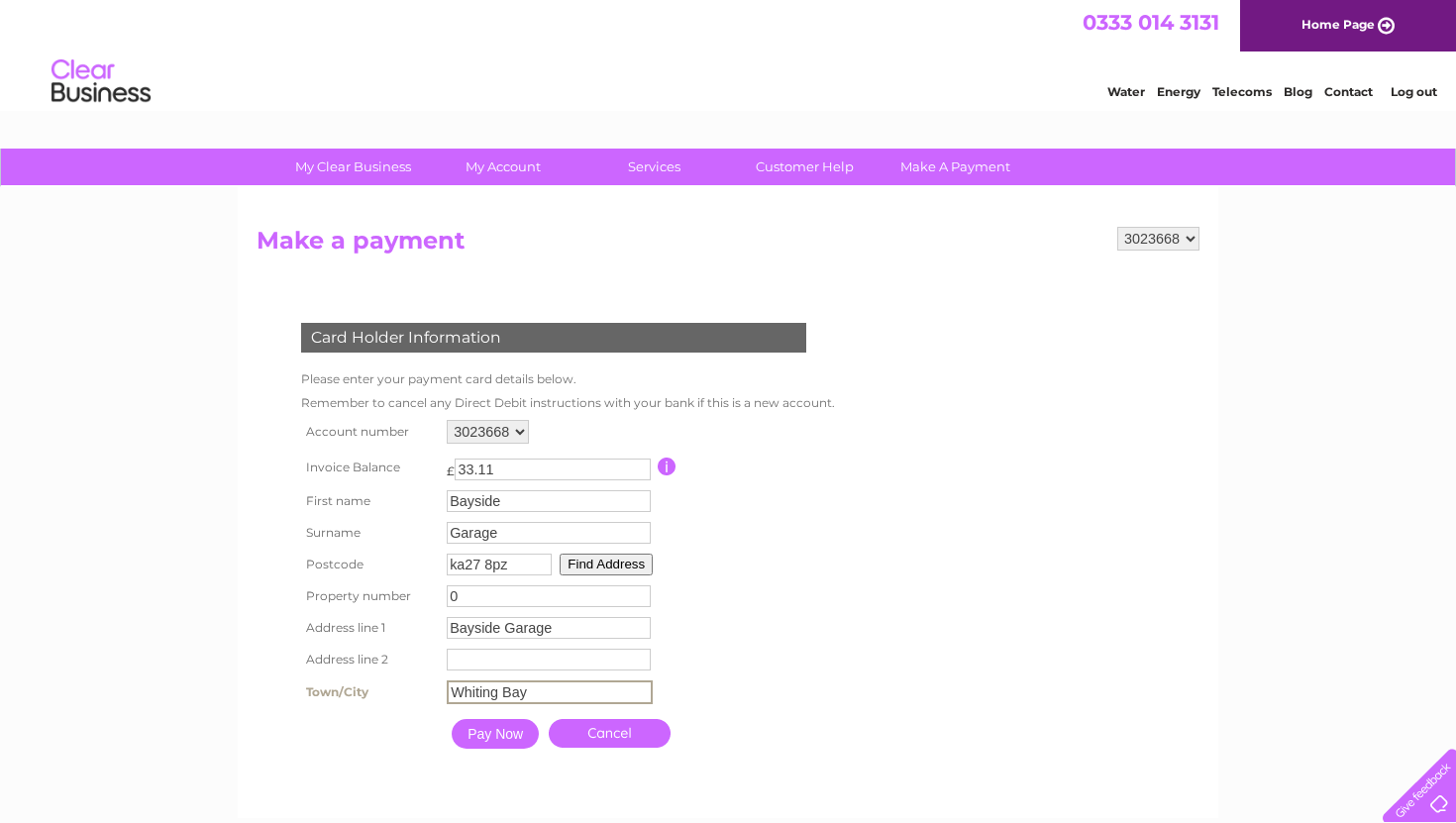 click on "Pay Now" at bounding box center (495, 734) 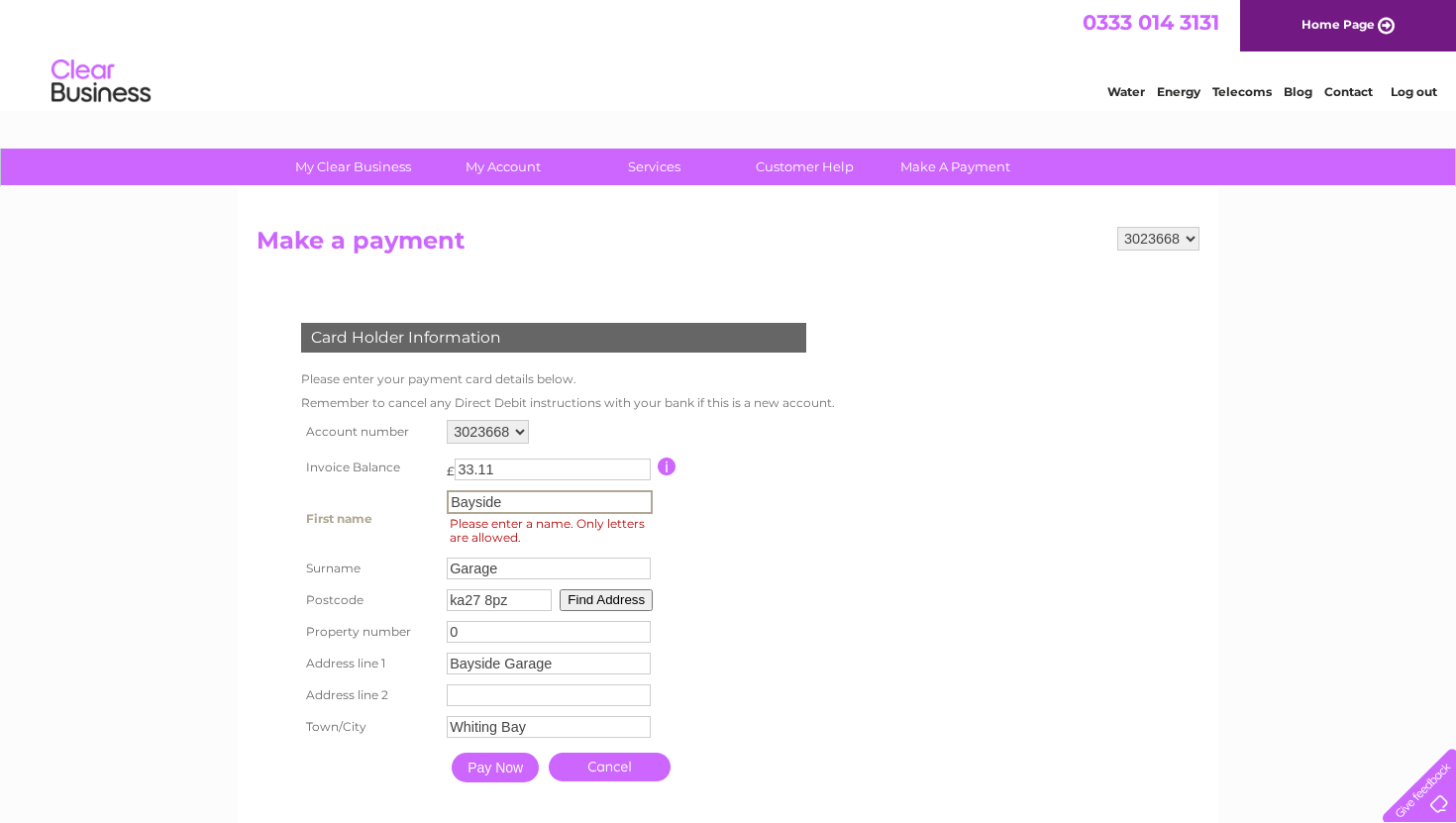 click on "Bayside" at bounding box center [550, 502] 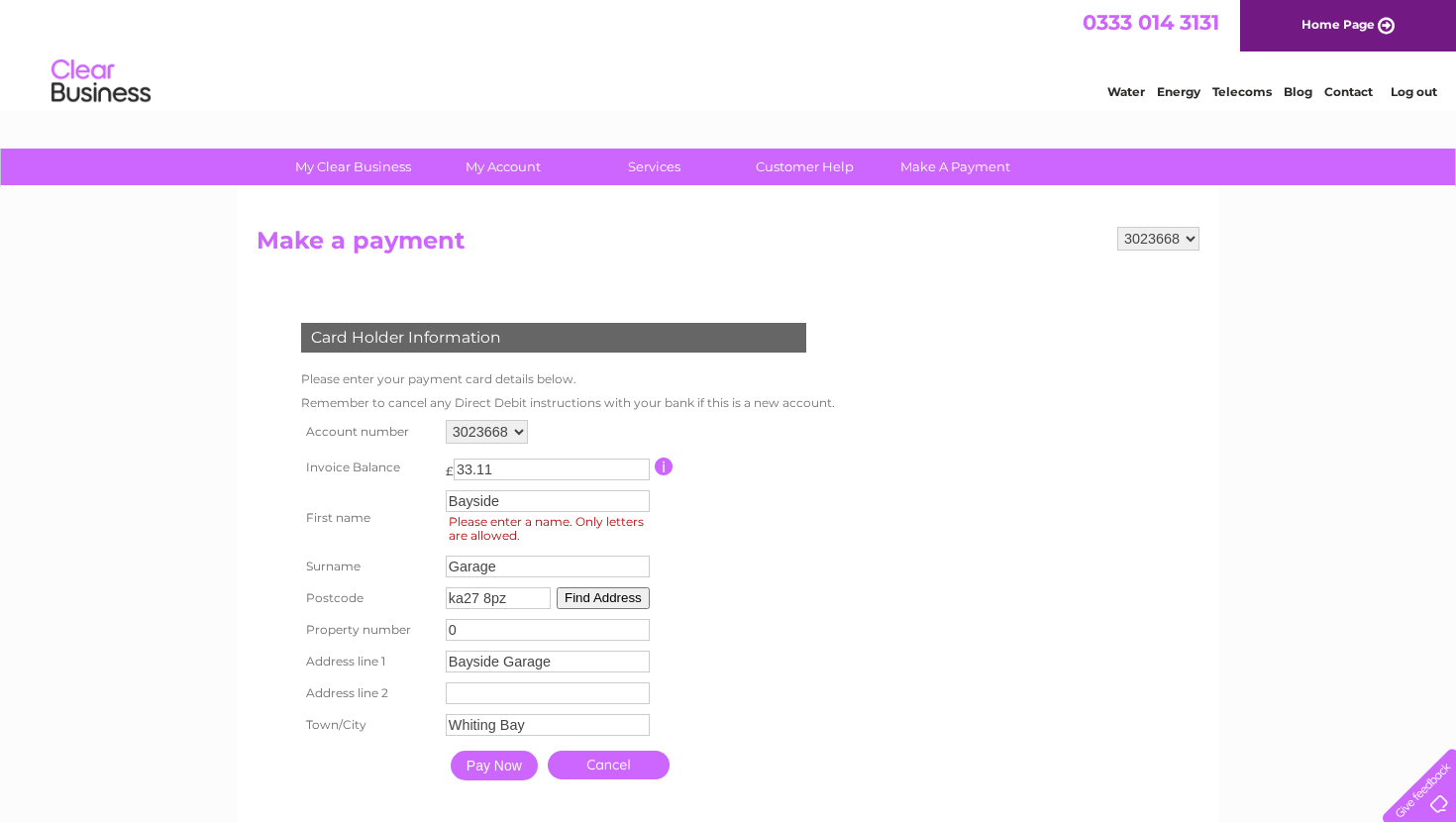 click on "Pay Now" at bounding box center [494, 766] 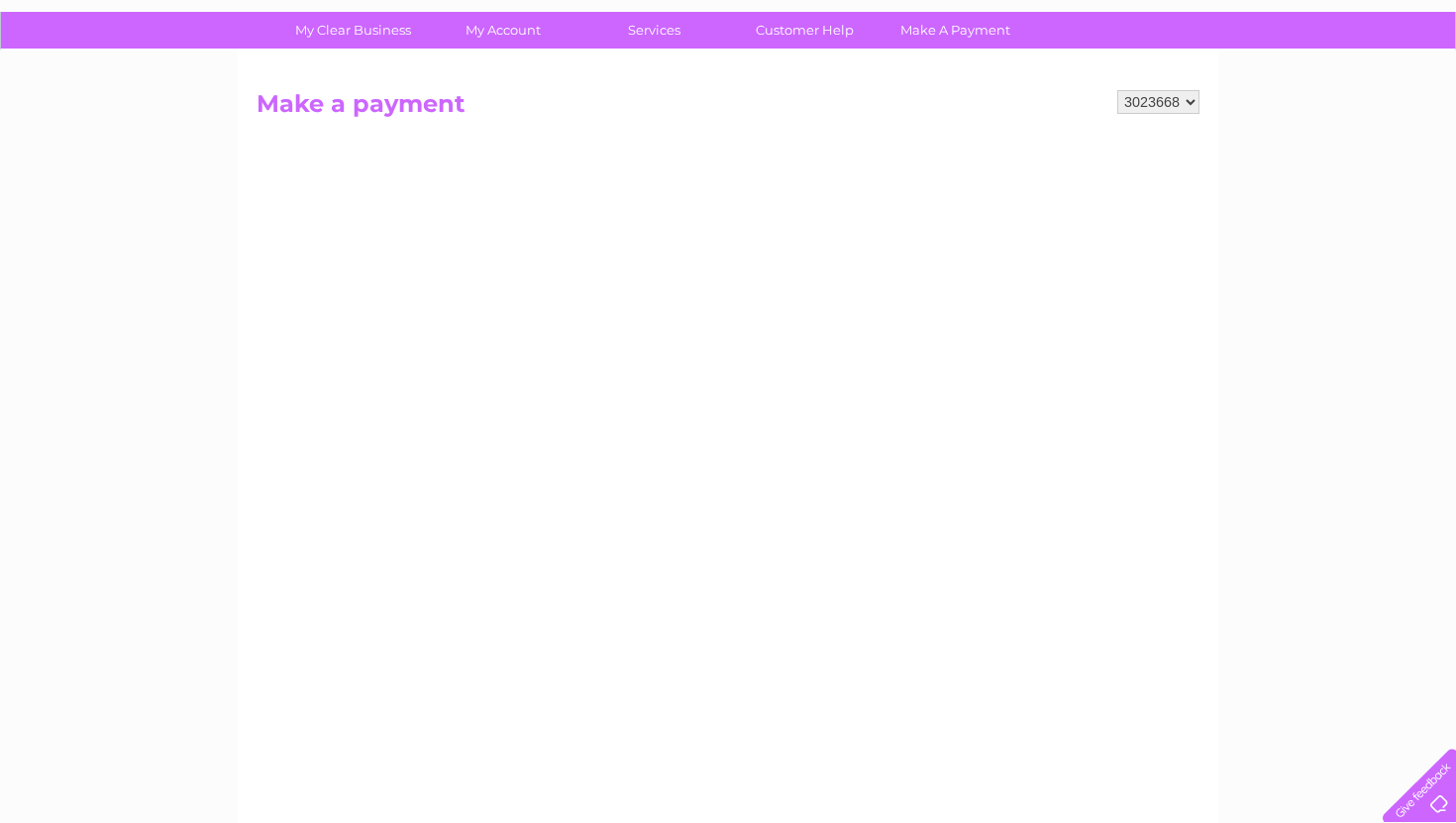 scroll, scrollTop: 0, scrollLeft: 0, axis: both 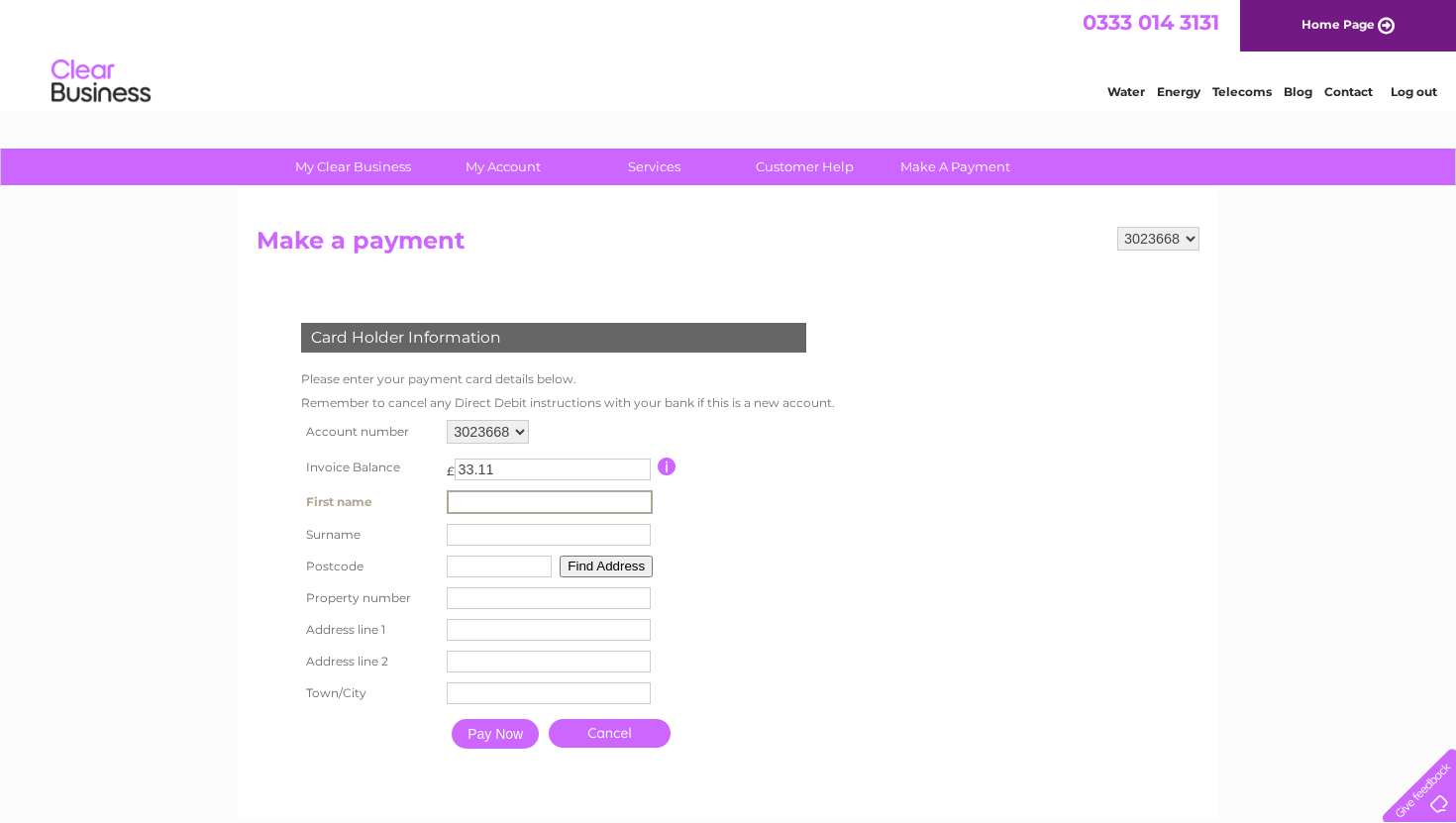 click at bounding box center [550, 502] 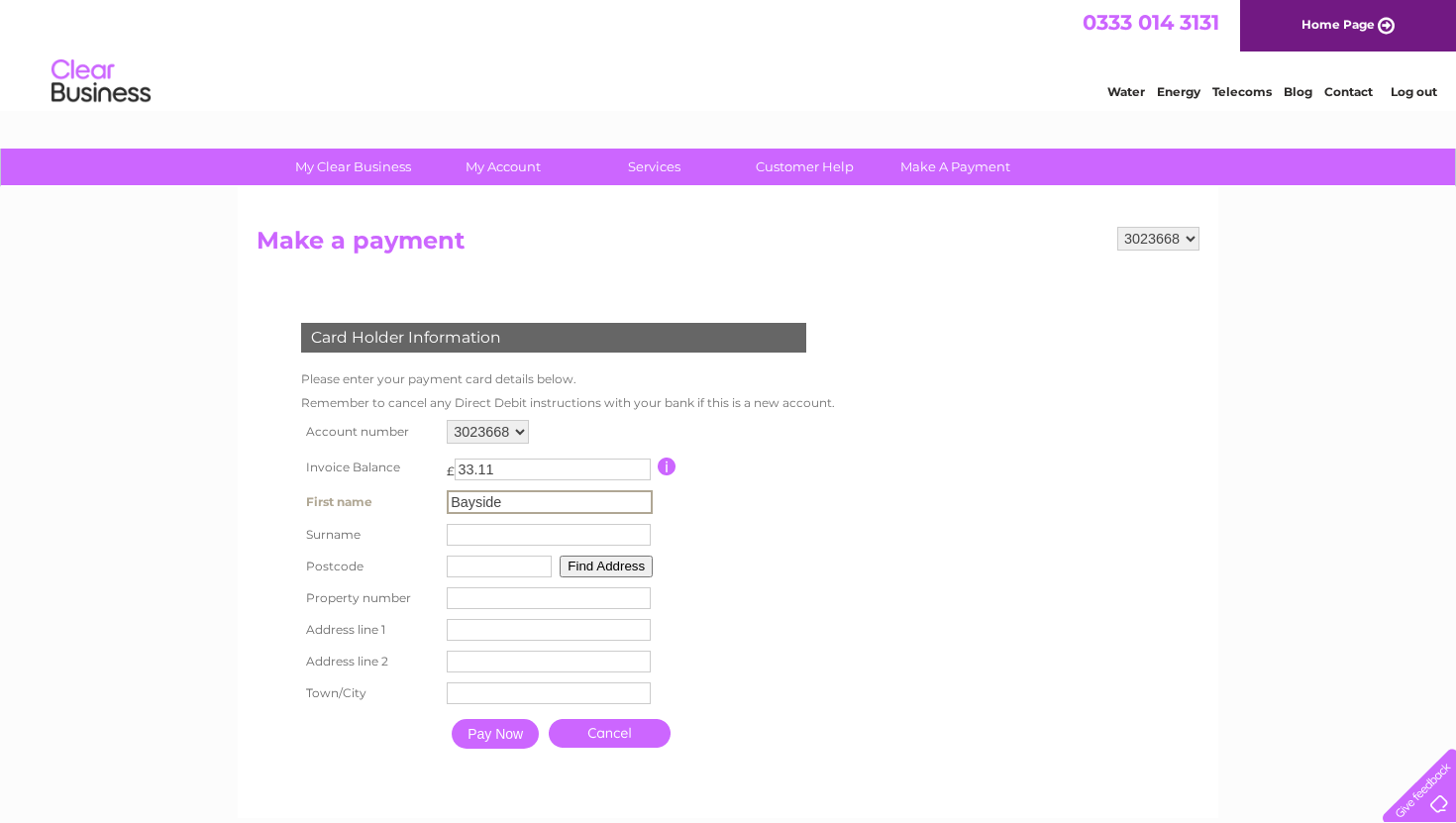 type on "Bayside" 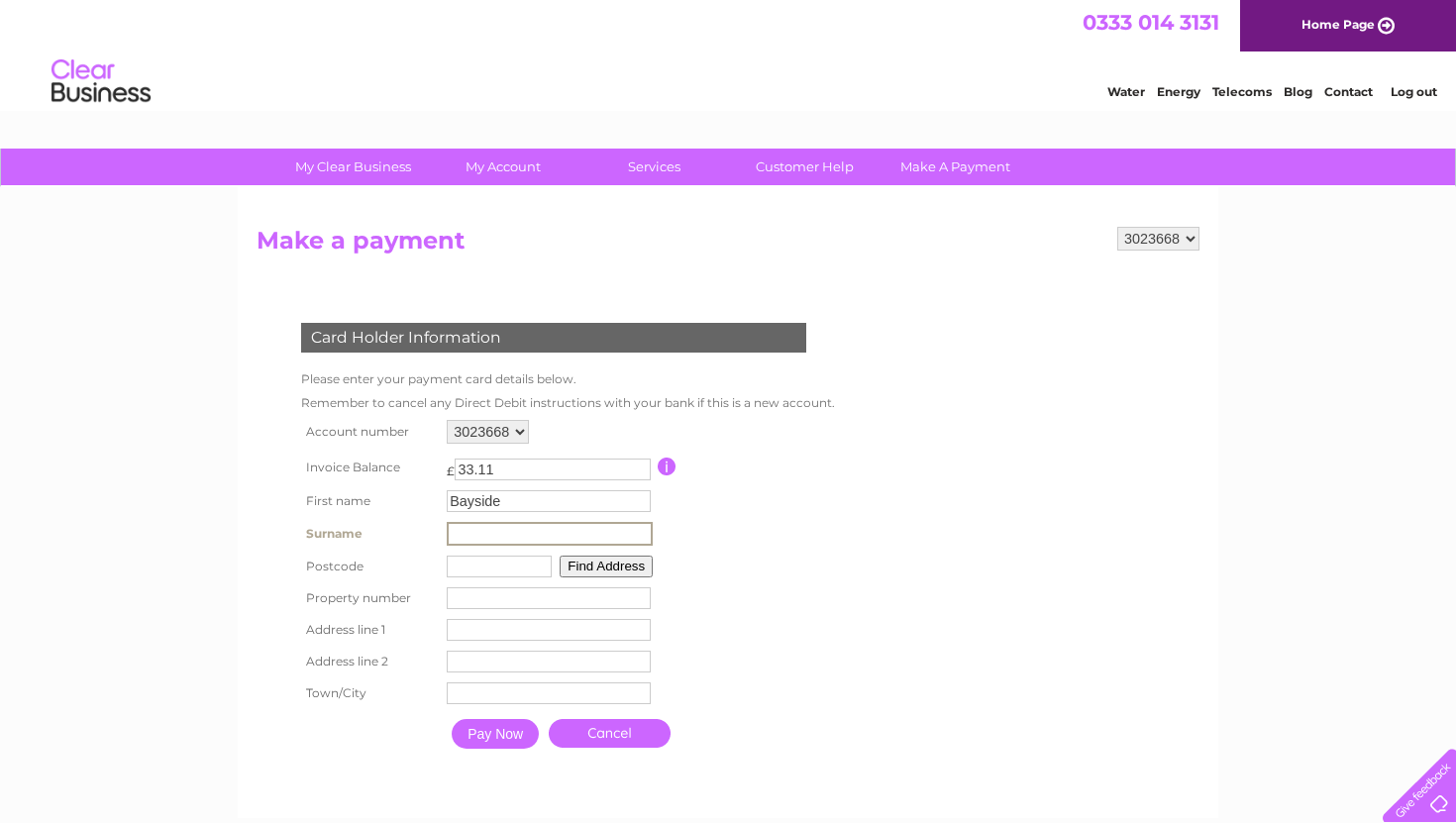 type on "Garage" 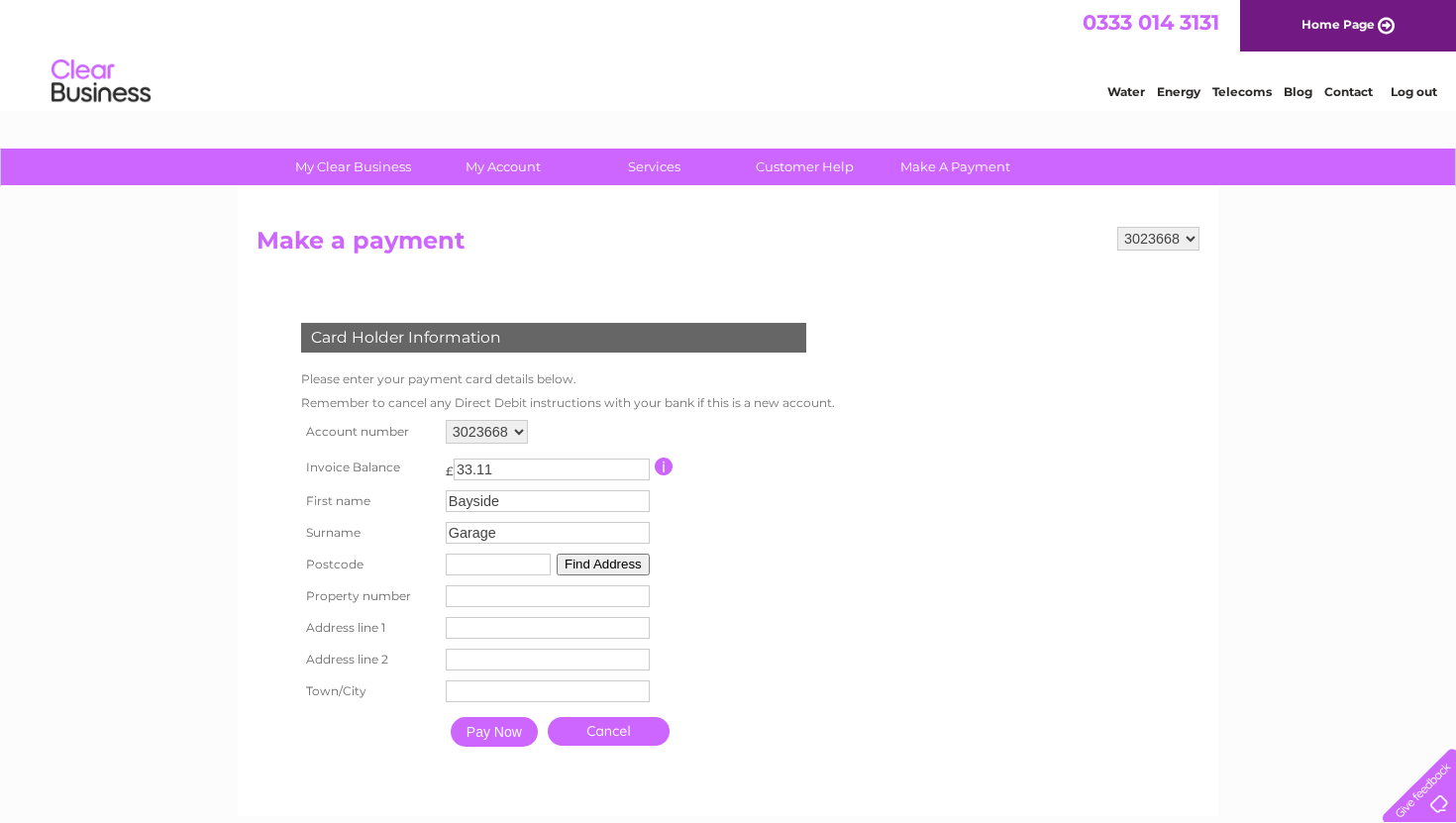 click at bounding box center (498, 565) 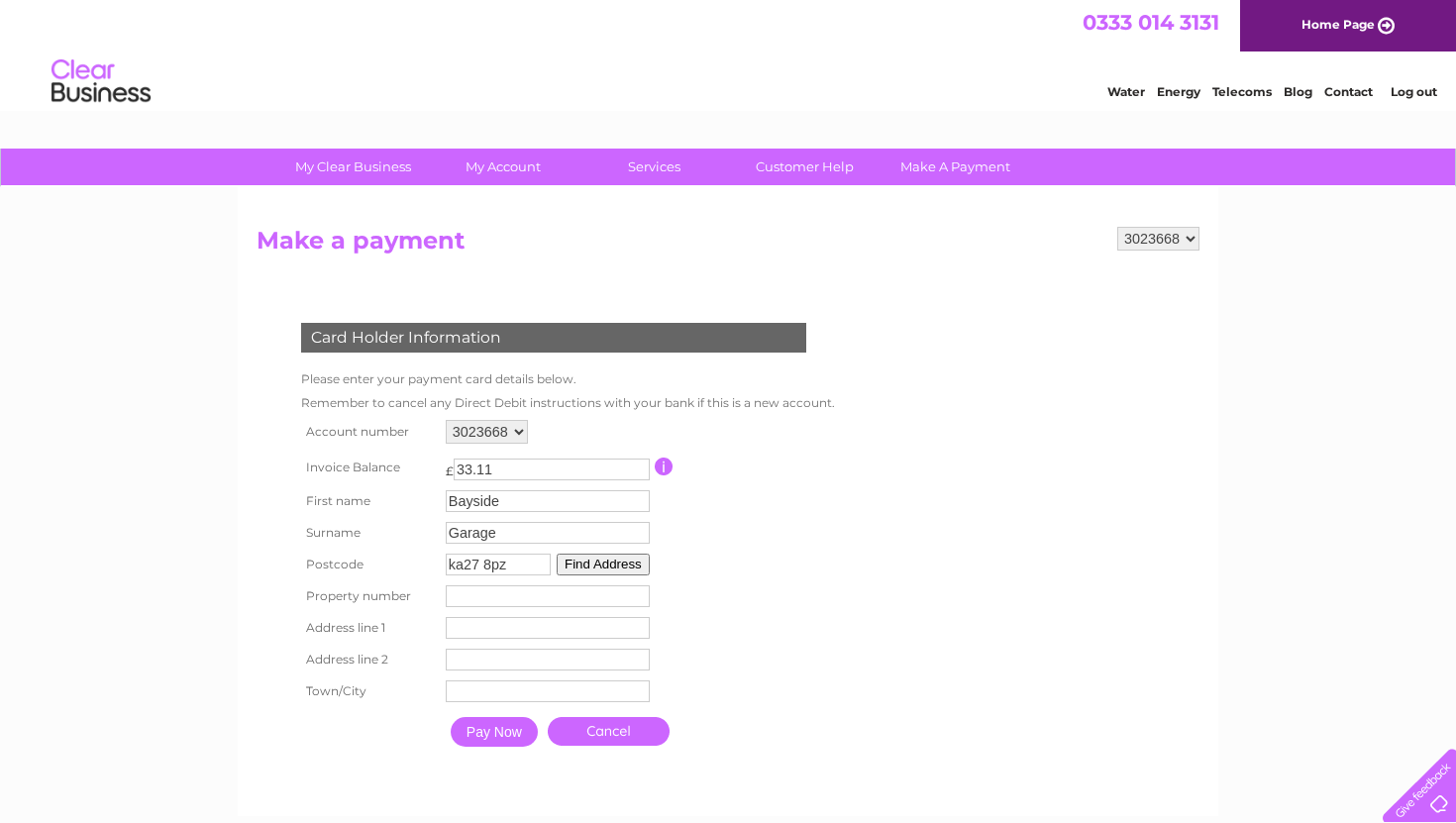 click at bounding box center [548, 596] 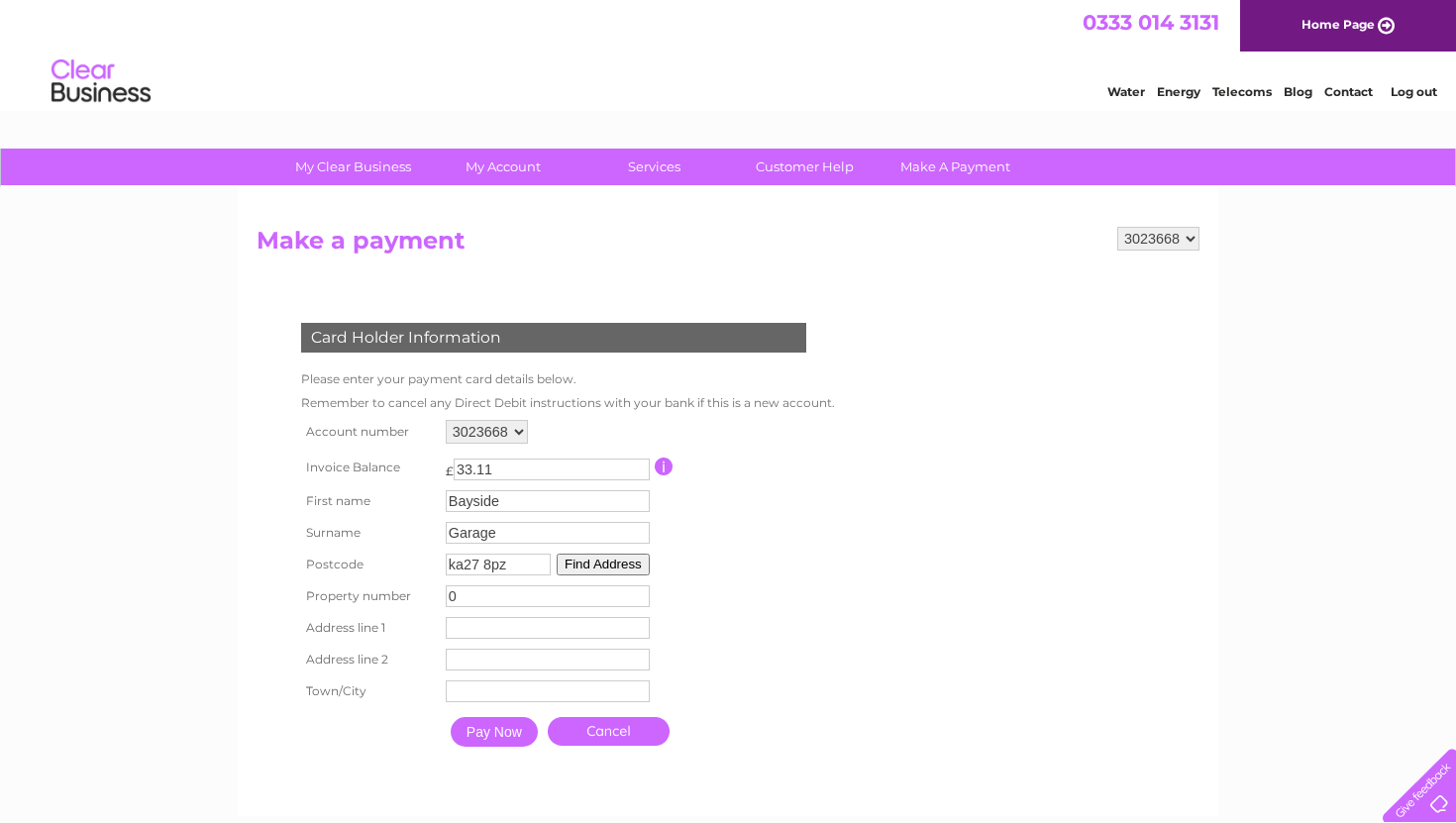 click on "0" at bounding box center [548, 596] 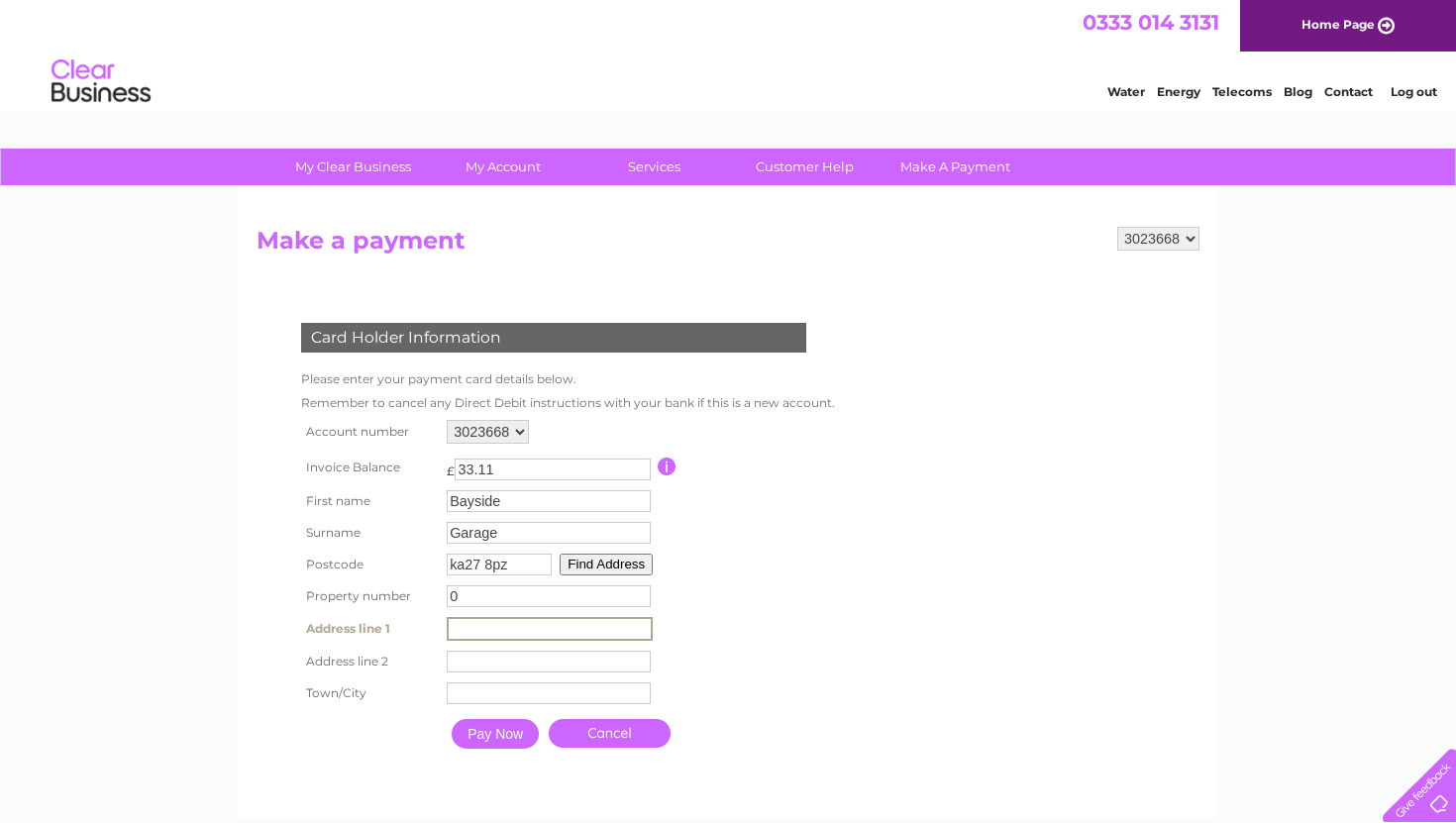 type on "Bayside Garage" 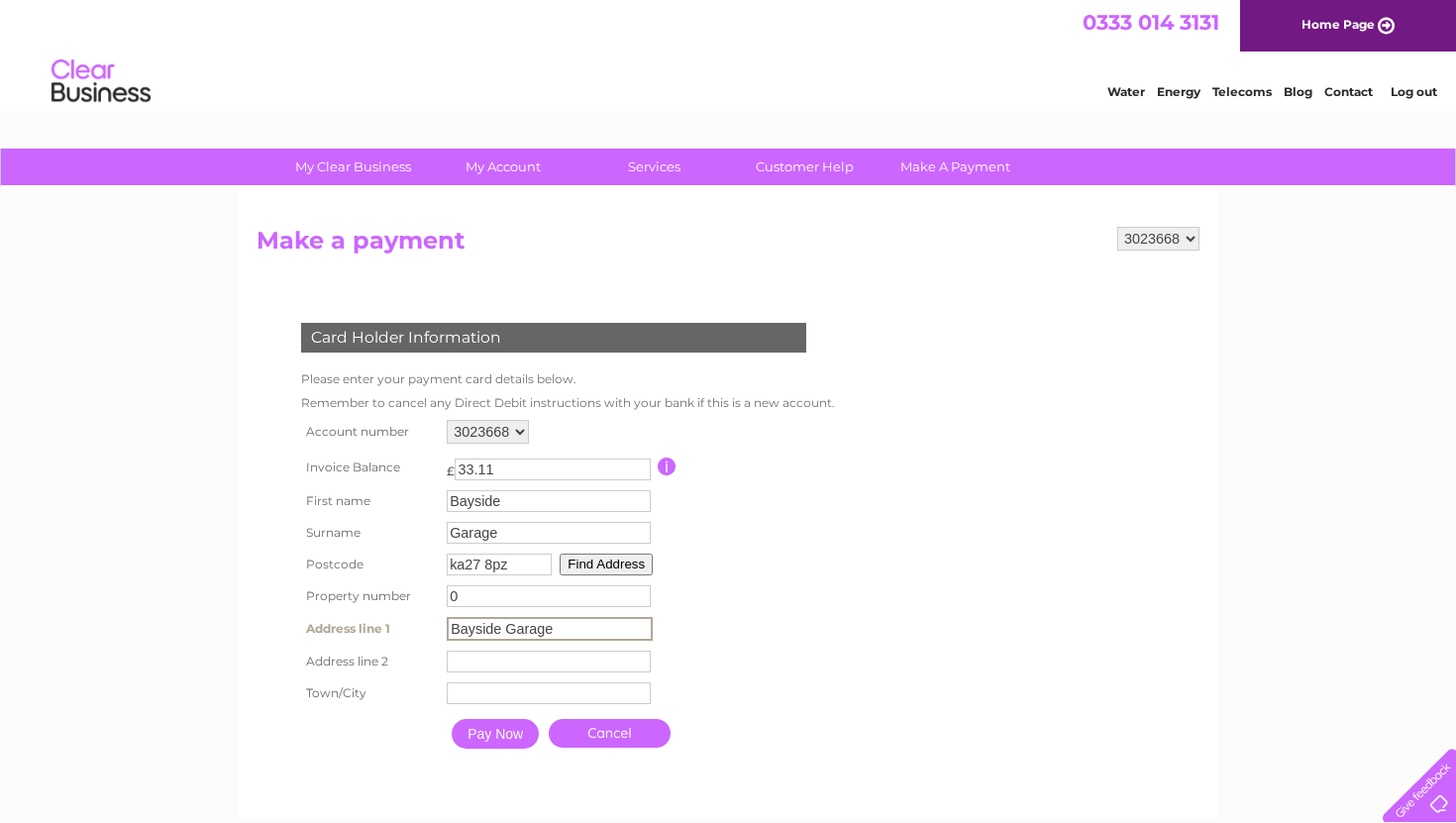 click at bounding box center (549, 693) 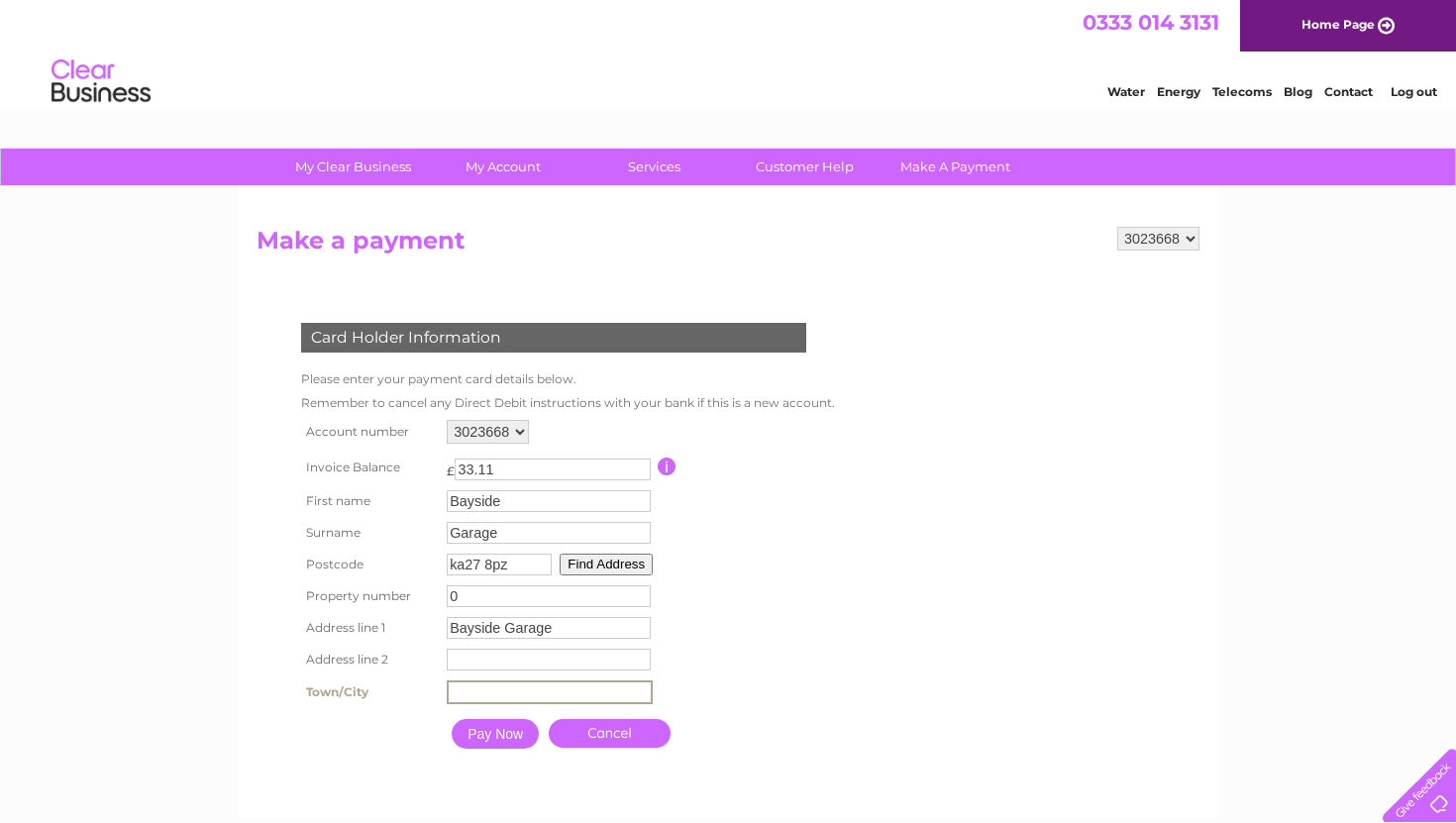 type on "Whiting Bay" 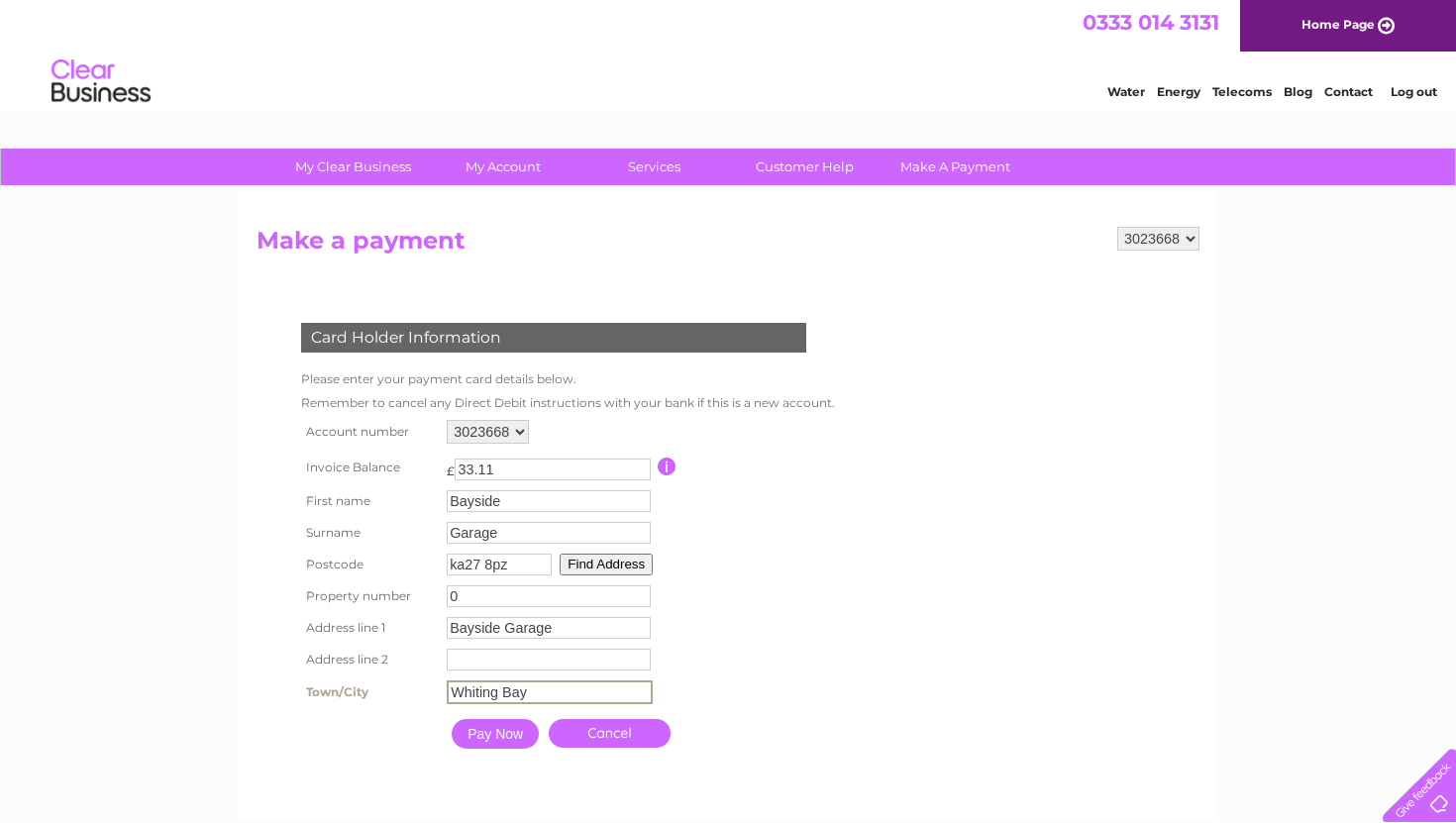 click on "Pay Now" at bounding box center [495, 734] 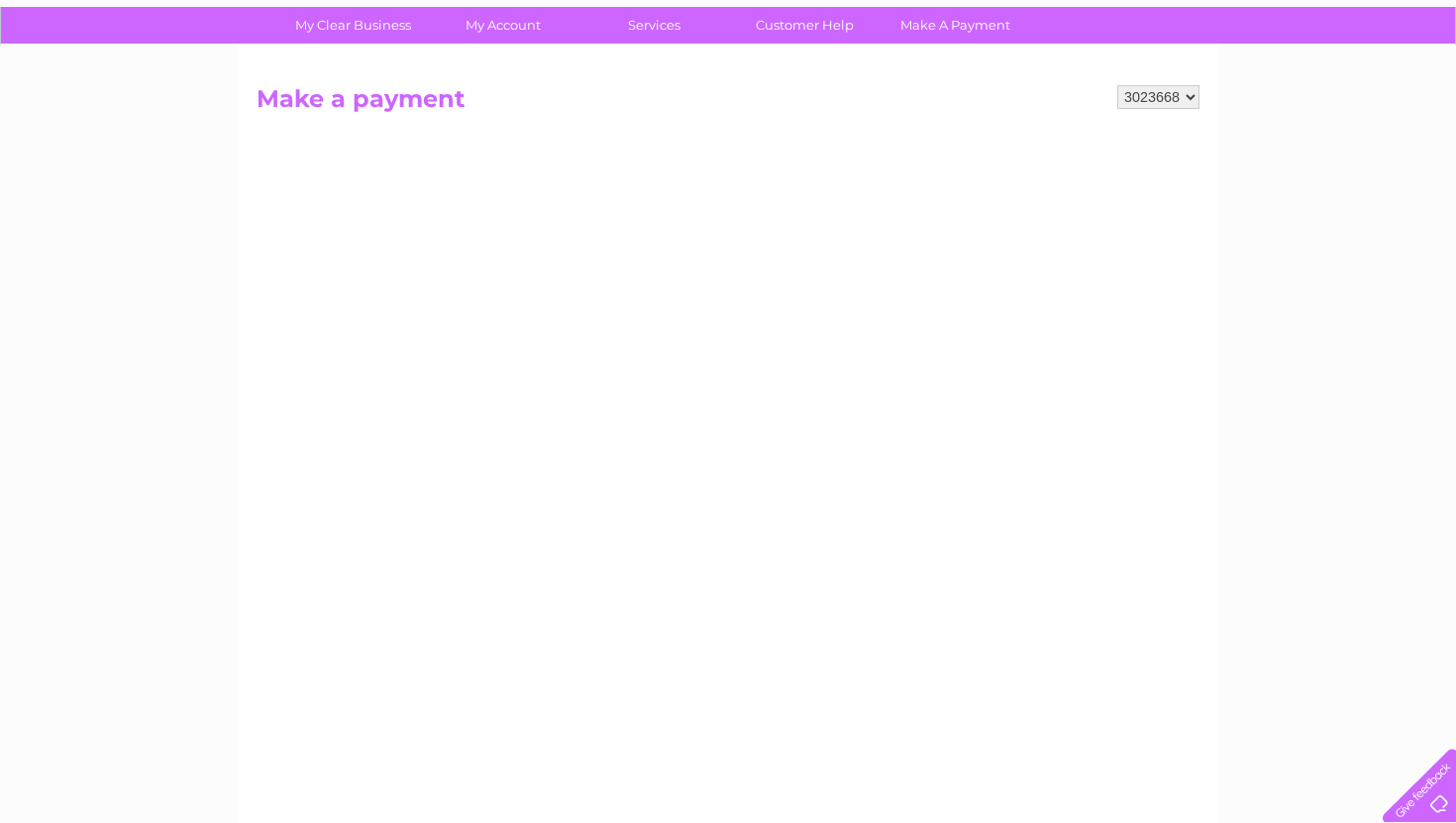 scroll, scrollTop: 138, scrollLeft: 0, axis: vertical 